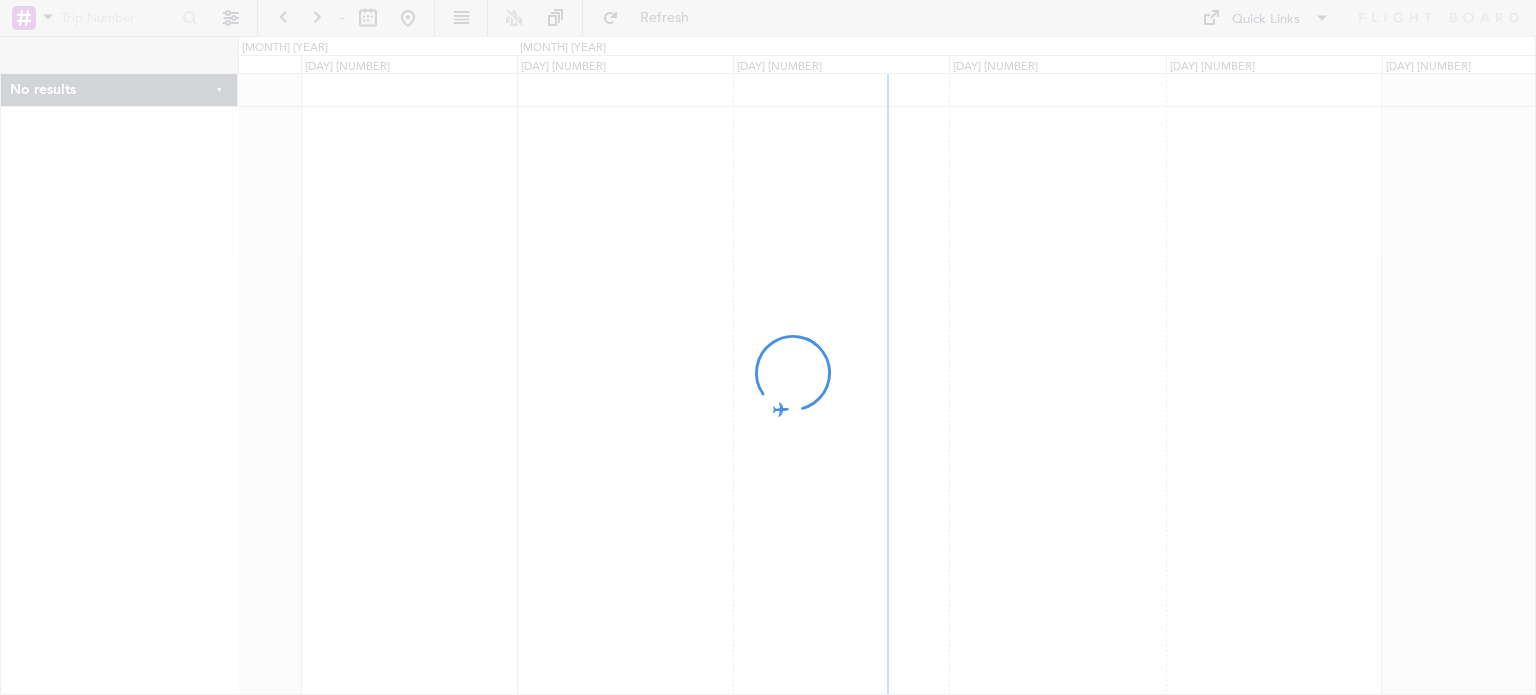 scroll, scrollTop: 0, scrollLeft: 0, axis: both 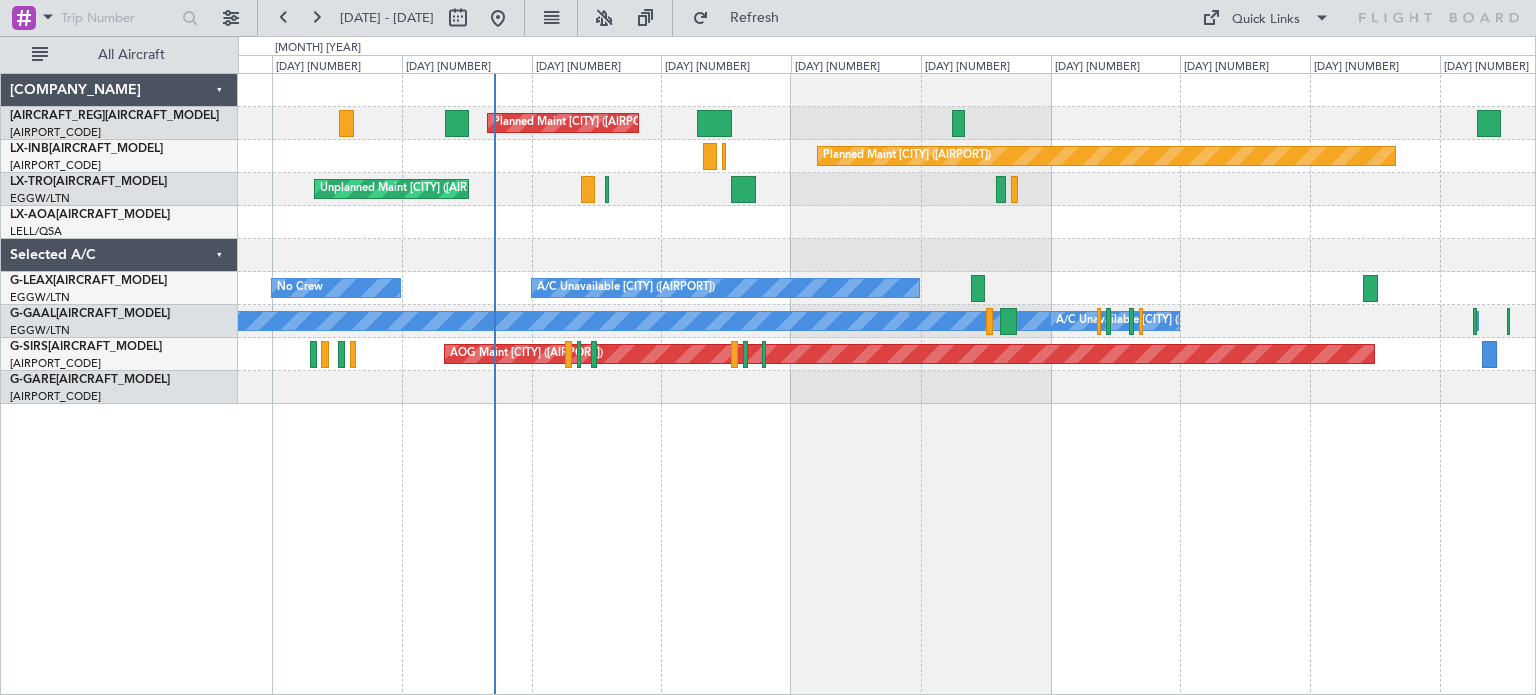 click at bounding box center (886, 387) 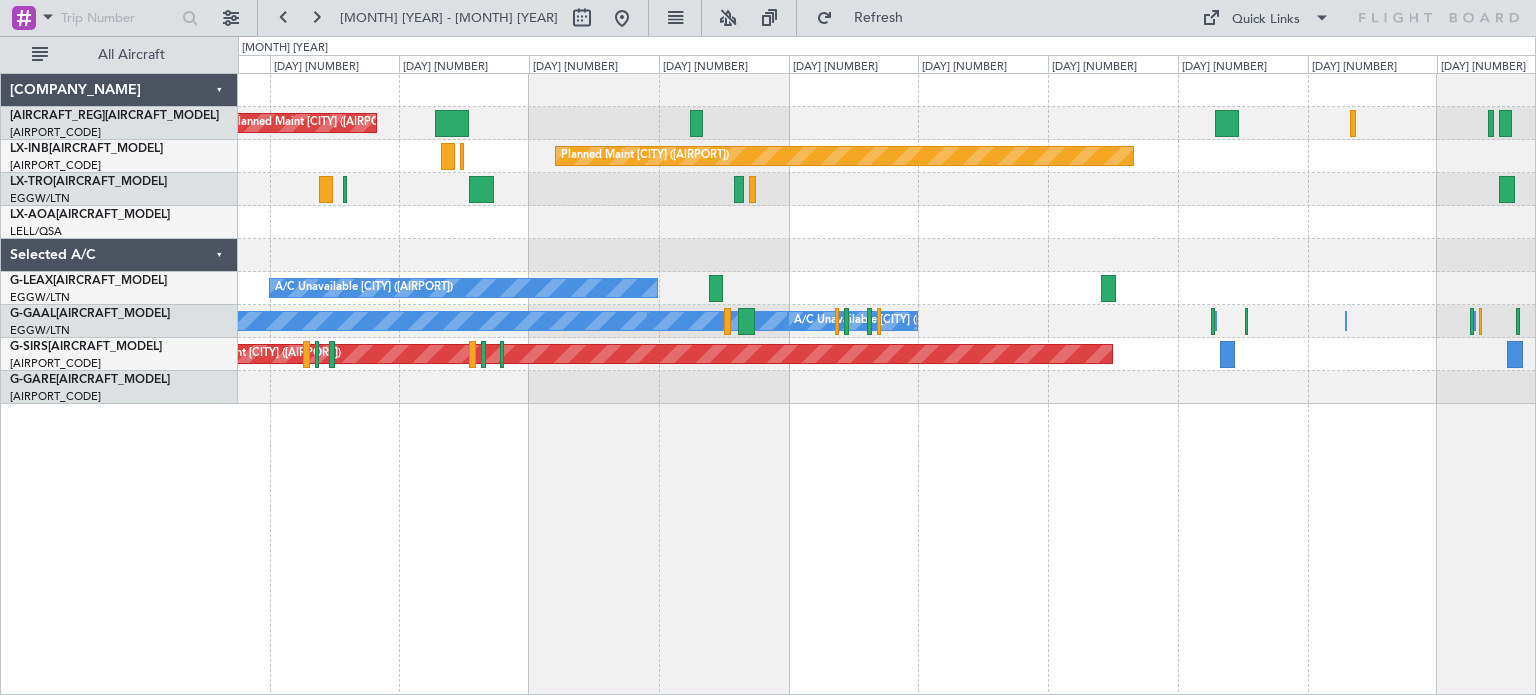 click at bounding box center (886, 255) 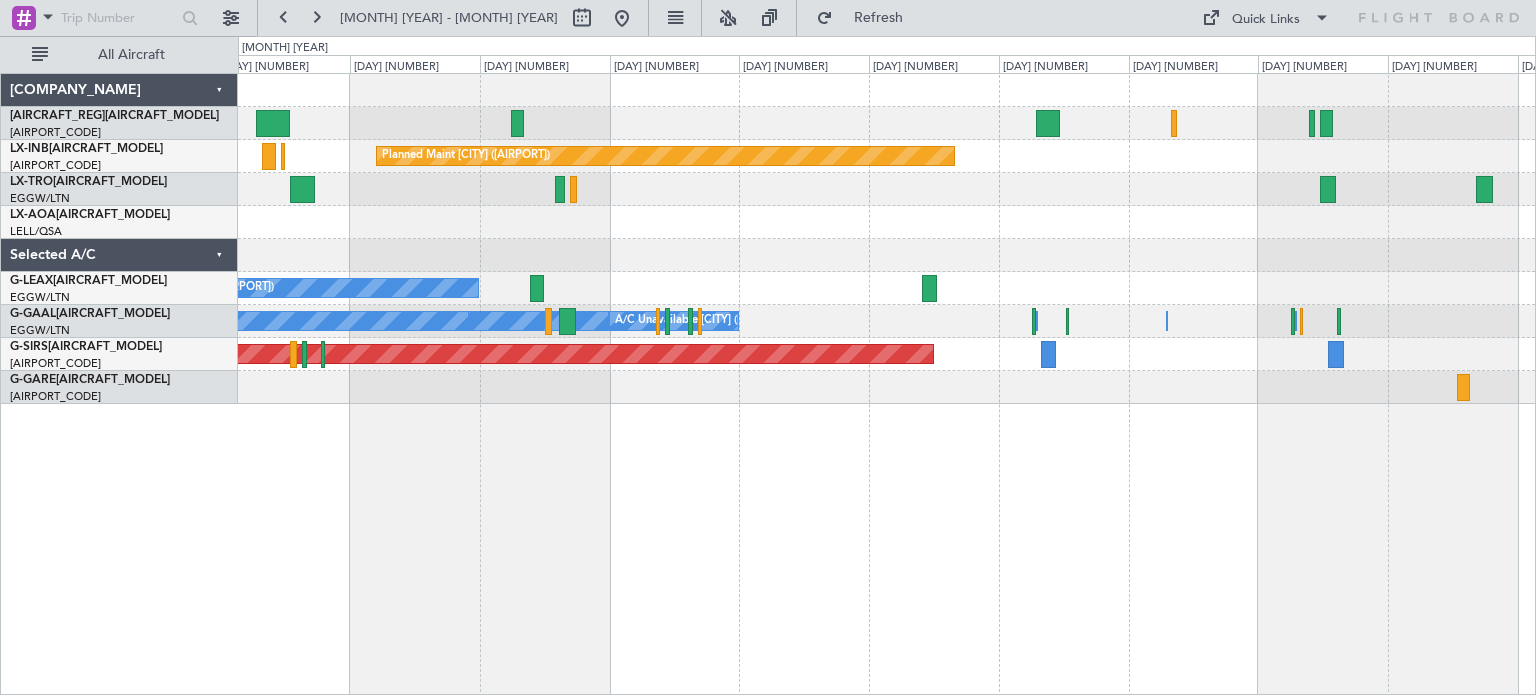 click at bounding box center (886, 90) 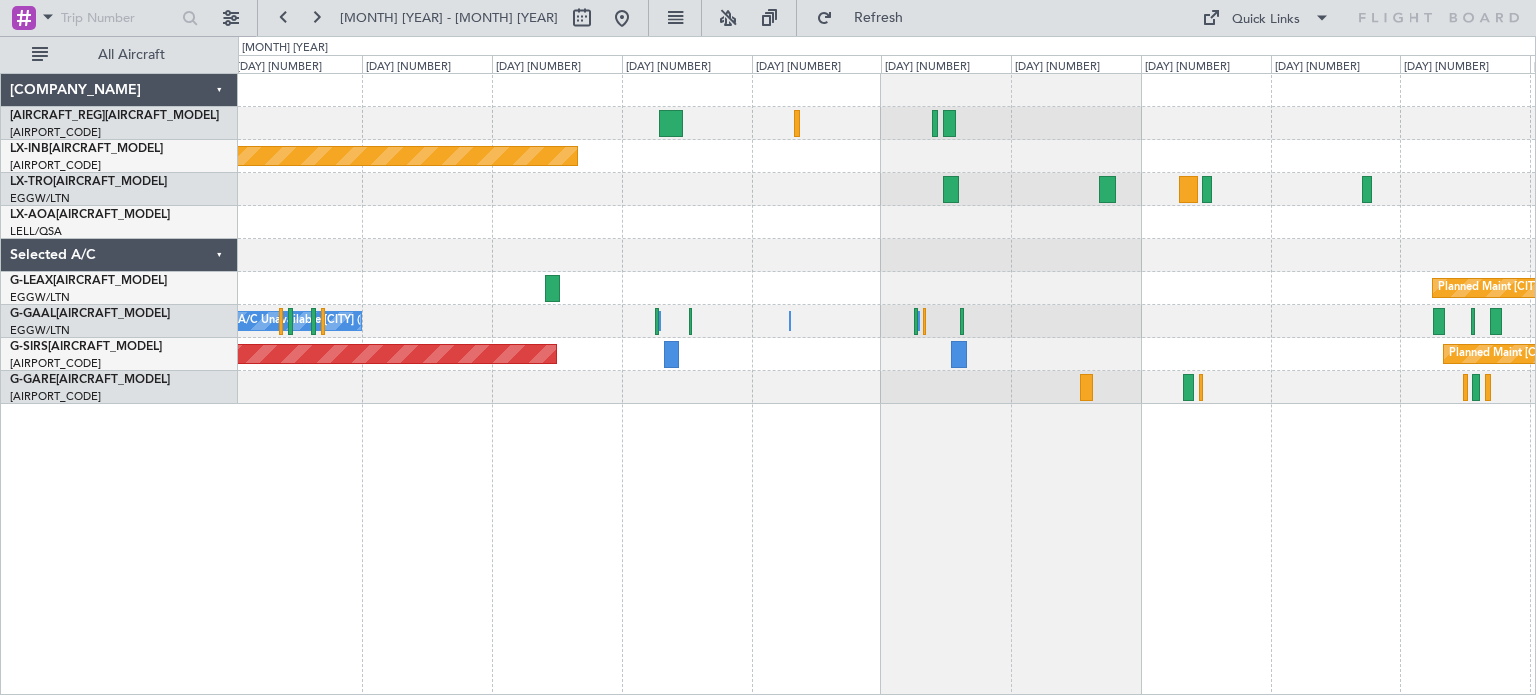 click on "Planned Maint Paris (Le Bourget)
Planned Maint Dusseldorf
A/C Unavailable London (Luton)
A/C Unavailable London (Luton)
A/C Unavailable
A/C Unavailable
Owner
A/C Unavailable
A/C Unavailable
Owner London (Luton)
AOG Maint London (Farnborough)
Planned Maint Oxford (Kidlington)" at bounding box center [886, 239] 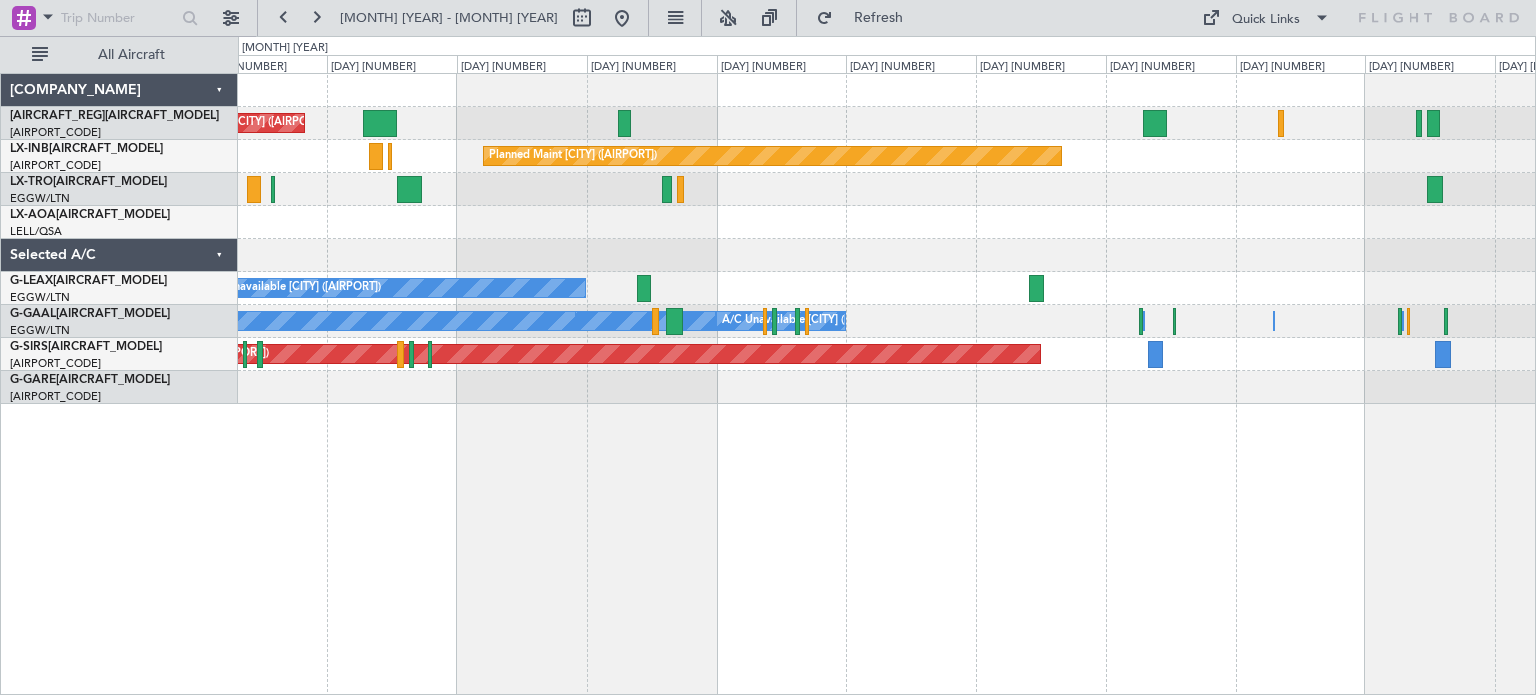 click on "Planned Maint Paris (Le Bourget)
Planned Maint Paris (Le Bourget)
Unplanned Maint London (Luton)
A/C Unavailable London (Luton)
No Crew
A/C Unavailable London (Luton)
A/C Unavailable
A/C Unavailable
Owner
Owner London (Luton)
A/C Unavailable
AOG Maint London (Farnborough)" at bounding box center [887, 384] 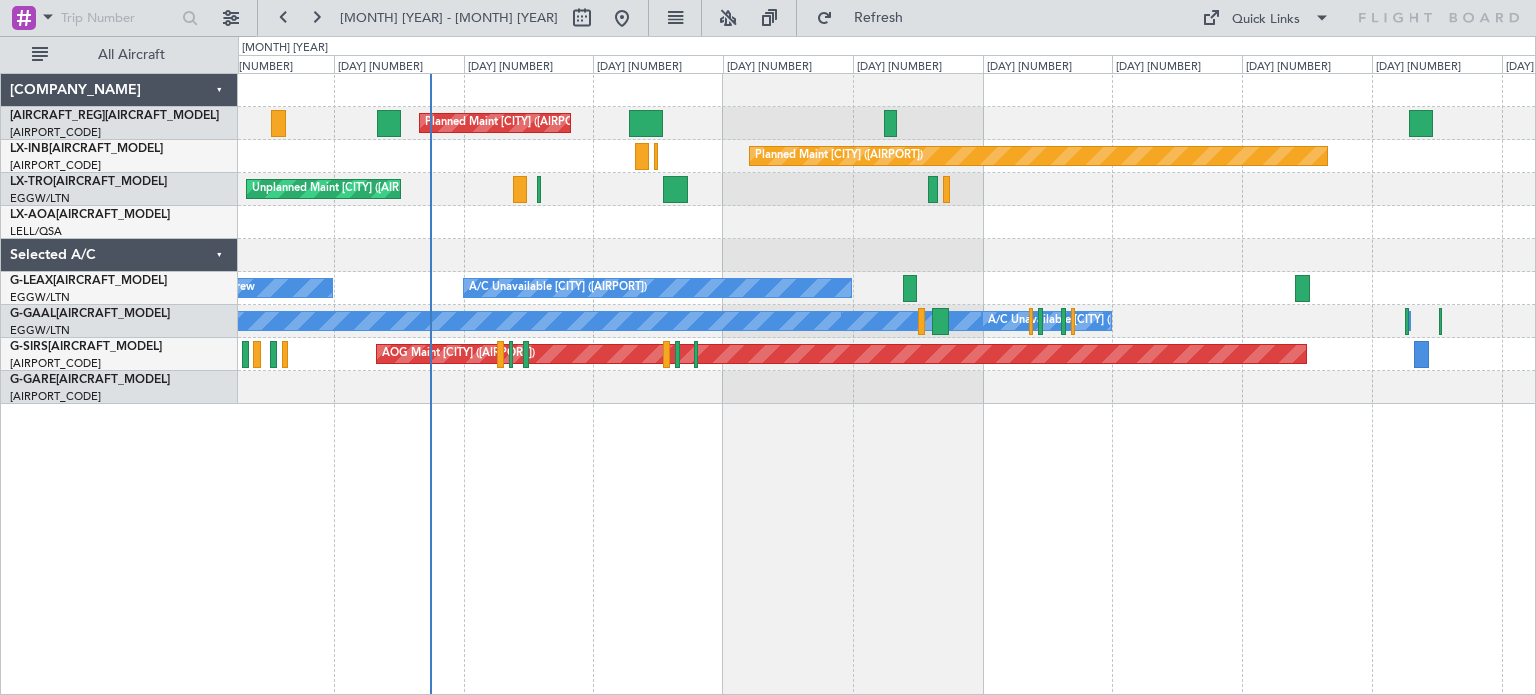 click on "Planned Maint Paris (Le Bourget)
Planned Maint Paris (Le Bourget)
Unplanned Maint London (Luton)
No Crew Larnaca (Larnaca Intl)
A/C Unavailable London (Luton)
No Crew
A/C Unavailable London (Luton)
A/C Unavailable
Owner London (Luton)
A/C Unavailable
Owner
A/C Unavailable
Owner
AOG Maint London (Farnborough)" at bounding box center [887, 384] 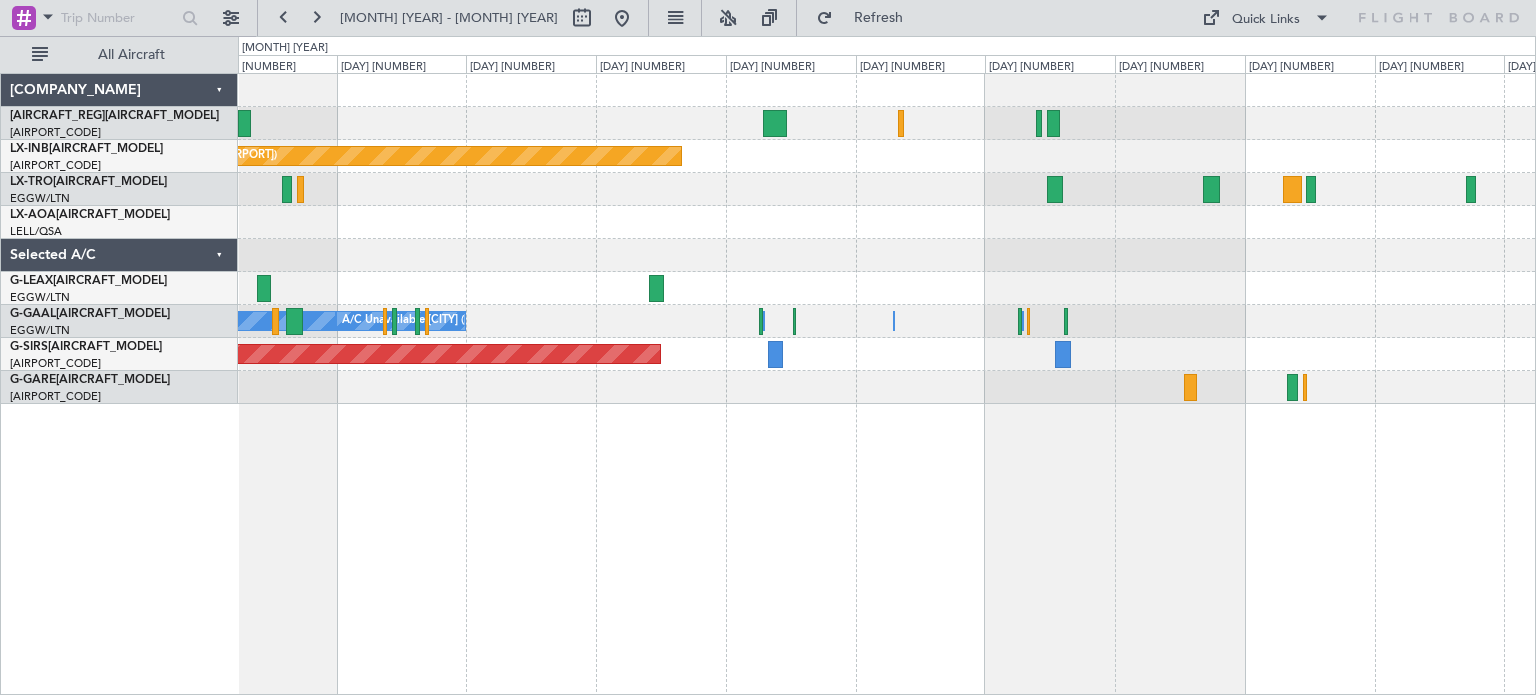 click on "Planned Maint Paris (Le Bourget)
Planned Maint Paris (Le Bourget)
Planned Maint Dusseldorf
A/C Unavailable London (Luton)
A/C Unavailable London (Luton)
A/C Unavailable
Owner London (Luton)
Owner
A/C Unavailable
A/C Unavailable
A/C Unavailable
AOG Maint London (Farnborough)
Planned Maint Oxford (Kidlington)" at bounding box center [886, 239] 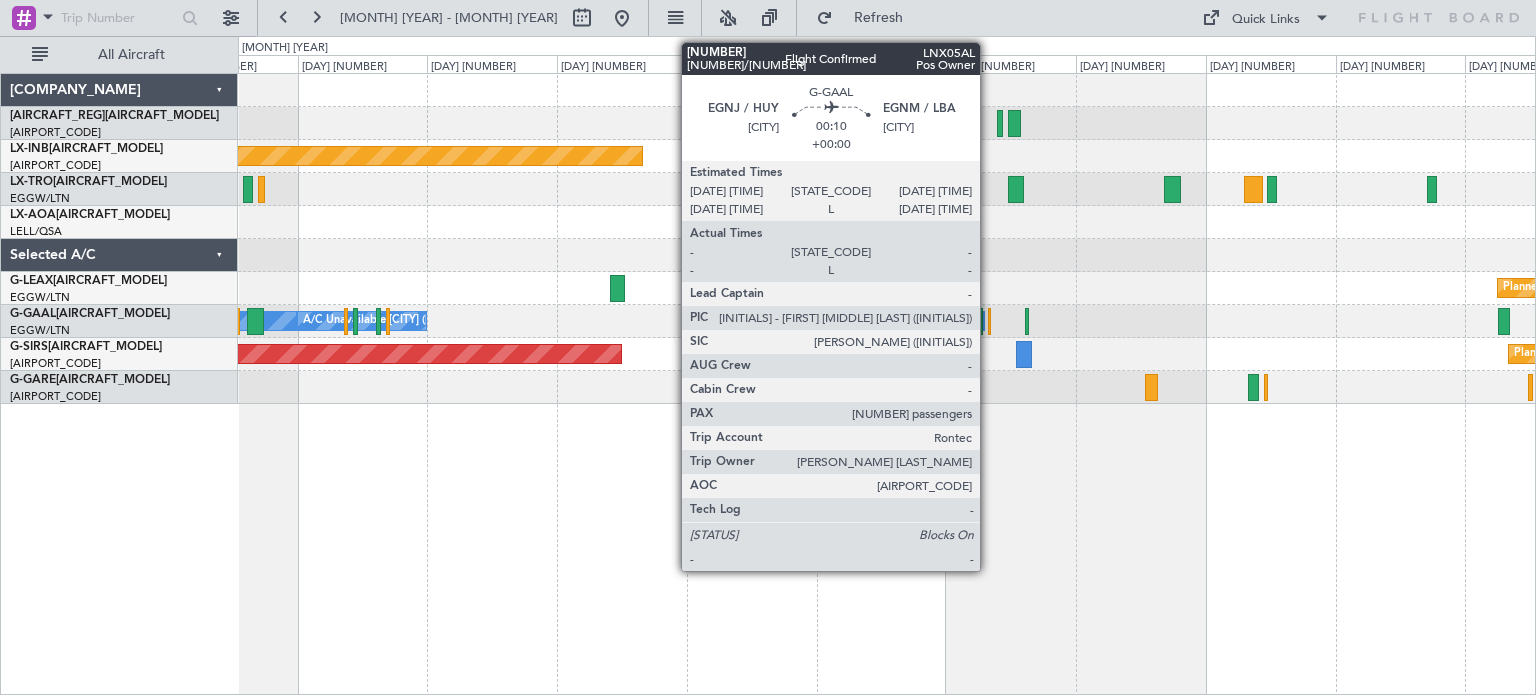 click at bounding box center (346, 321) 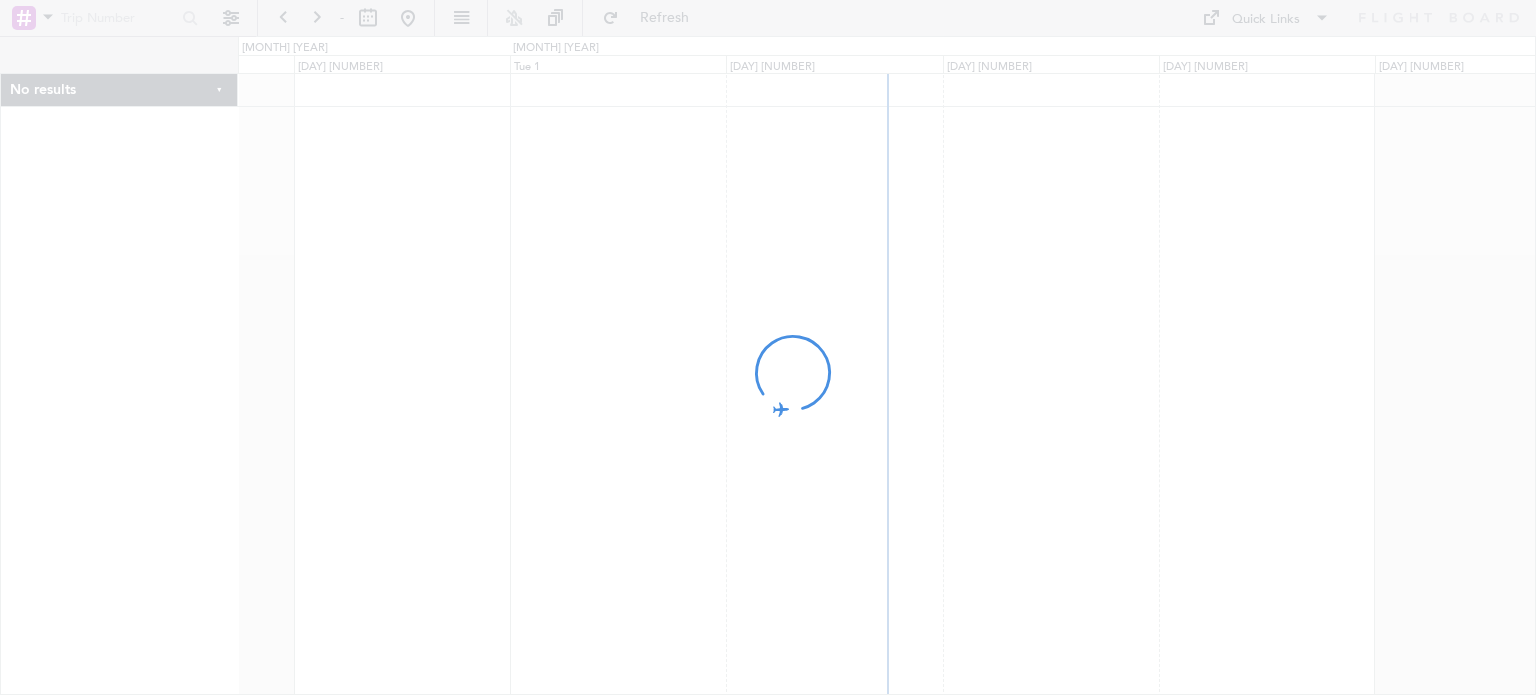 scroll, scrollTop: 0, scrollLeft: 0, axis: both 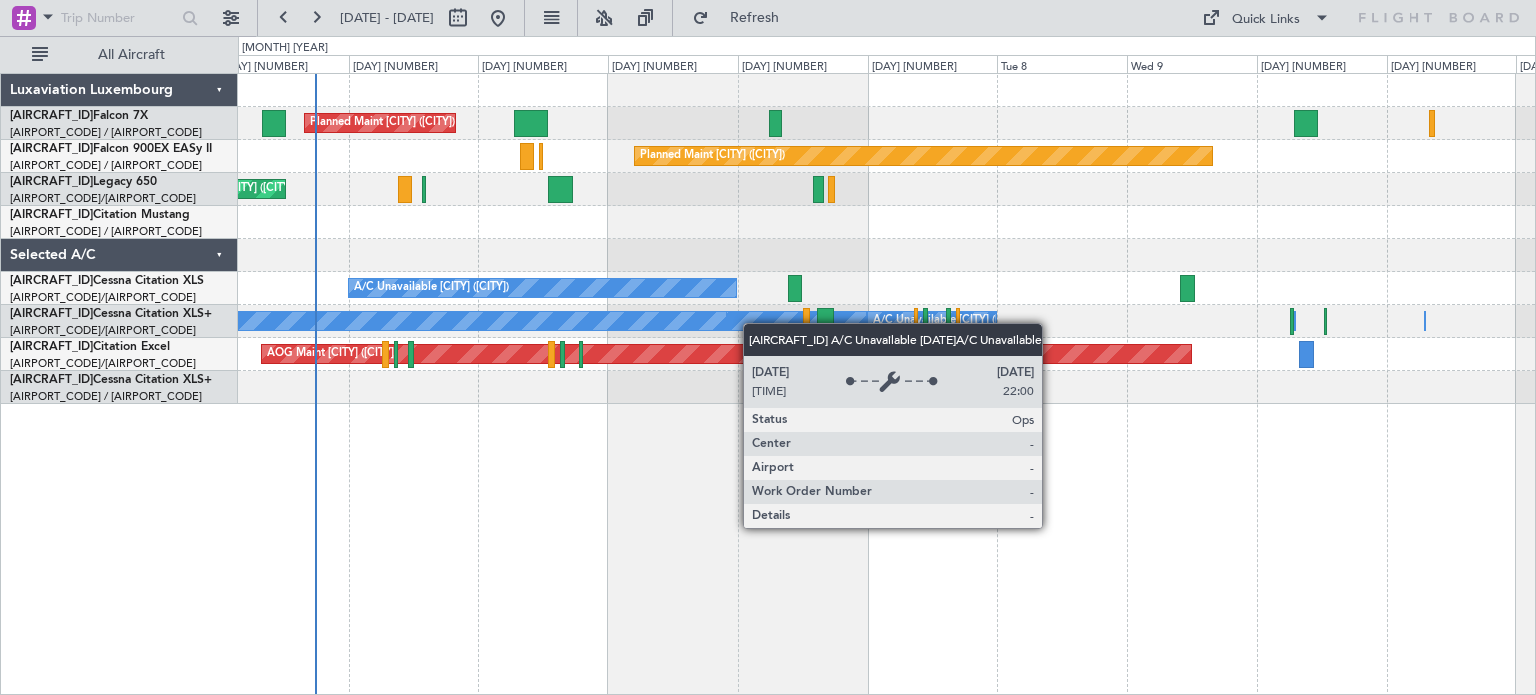 click on "Planned Maint [CITY] ([AIRPORT])
Planned Maint [CITY] ([AIRPORT])
Unplanned Maint [CITY] ([AIRPORT])
No Crew [CITY] ([AIRPORT])
A/C Unavailable [CITY] ([AIRPORT])
No Crew
Owner [CITY] ([AIRPORT])
A/C Unavailable
A/C Unavailable [CITY] ([AIRPORT])
Owner
A/C Unavailable
AOG Maint [CITY] ([AIRPORT])" at bounding box center [887, 384] 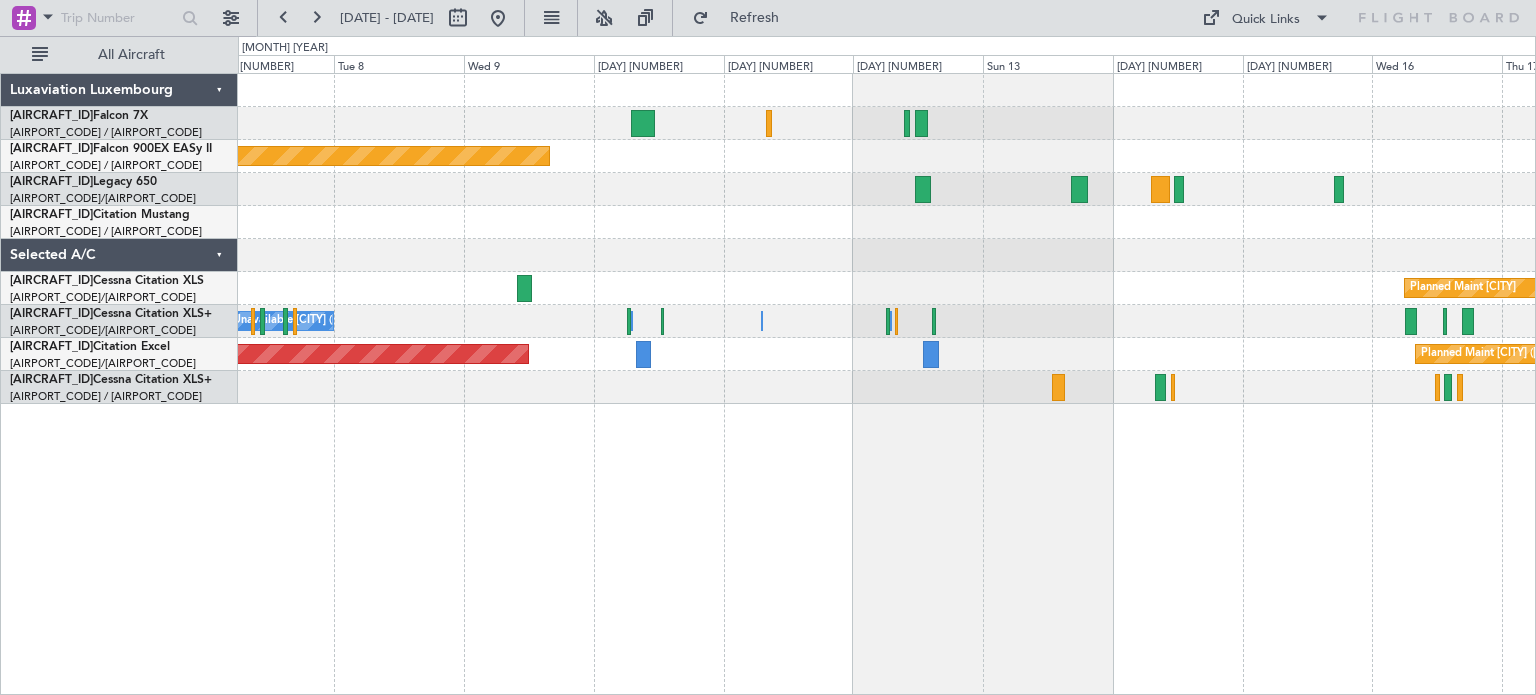 click on "Planned Maint [CITY] ([AIRPORT])
Planned Maint [CITY]
A/C Unavailable [CITY] ([AIRPORT])
A/C Unavailable [CITY] ([AIRPORT])
A/C Unavailable
A/C Unavailable
Owner
A/C Unavailable
A/C Unavailable
Owner [CITY] ([AIRPORT])
AOG Maint [CITY] ([AIRPORT])
Planned Maint [CITY] ([AIRPORT])" at bounding box center (887, 384) 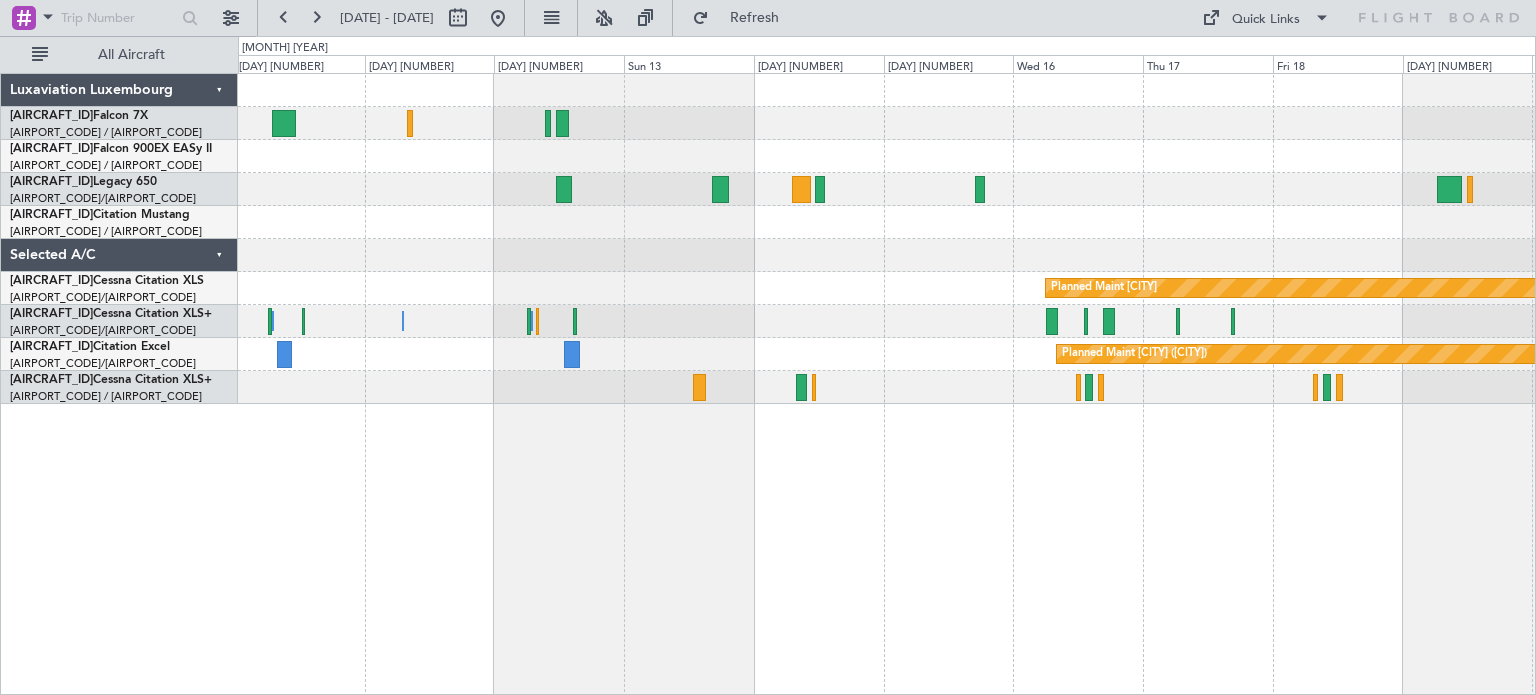 click on "Planned Maint [CITY] ([AIRPORT])
Planned Maint [CITY]
A/C Unavailable
A/C Unavailable
Owner
A/C Unavailable
A/C Unavailable [CITY] ([AIRPORT])
Planned Maint [CITY] ([AIRPORT])
AOG Maint [CITY] ([AIRPORT])" at bounding box center [886, 239] 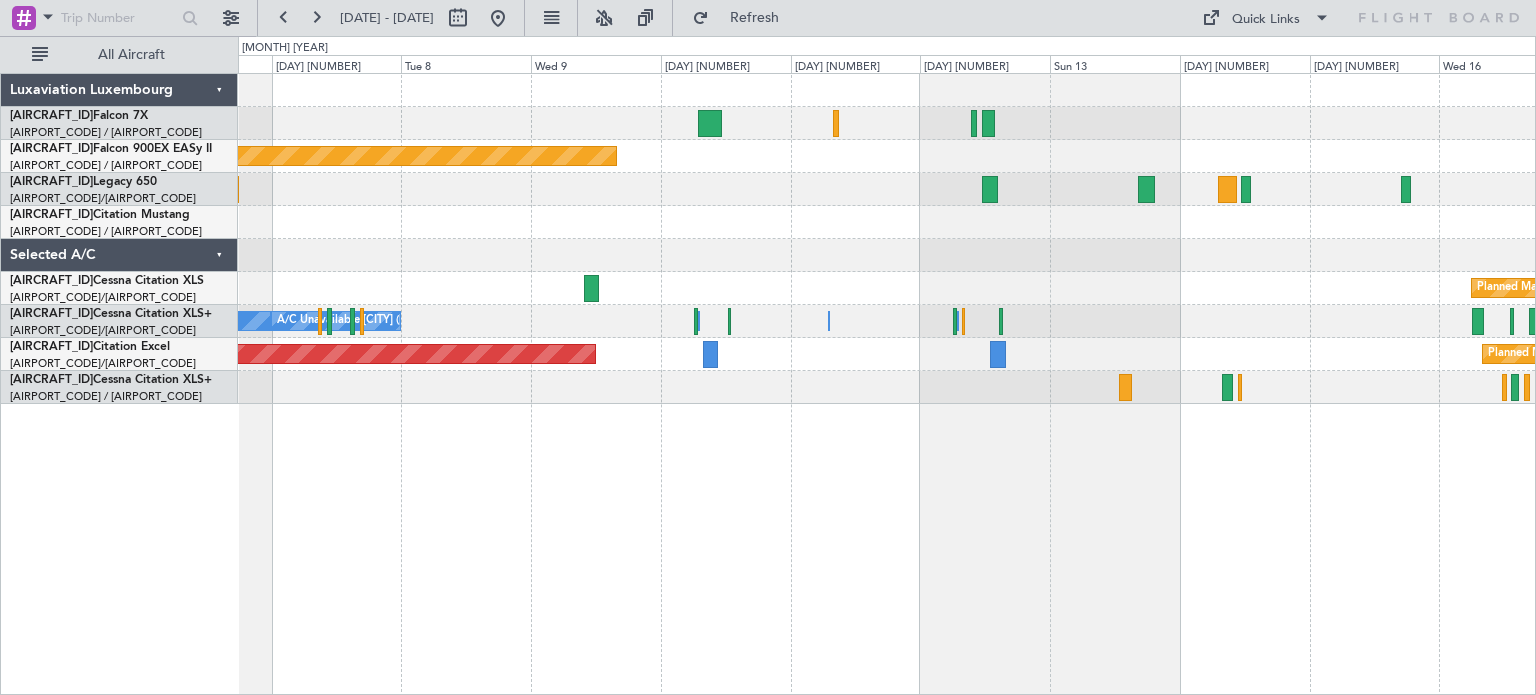 click on "Planned Maint [CITY] ([AIRPORT])
Planned Maint [CITY]
A/C Unavailable [CITY] ([AIRPORT])
A/C Unavailable
Owner
A/C Unavailable
A/C Unavailable London (Luton)
Owner [CITY] ([AIRPORT])
A/C Unavailable
Planned Maint [CITY] ([AIRPORT])
AOG Maint [CITY] ([AIRPORT])" at bounding box center [887, 384] 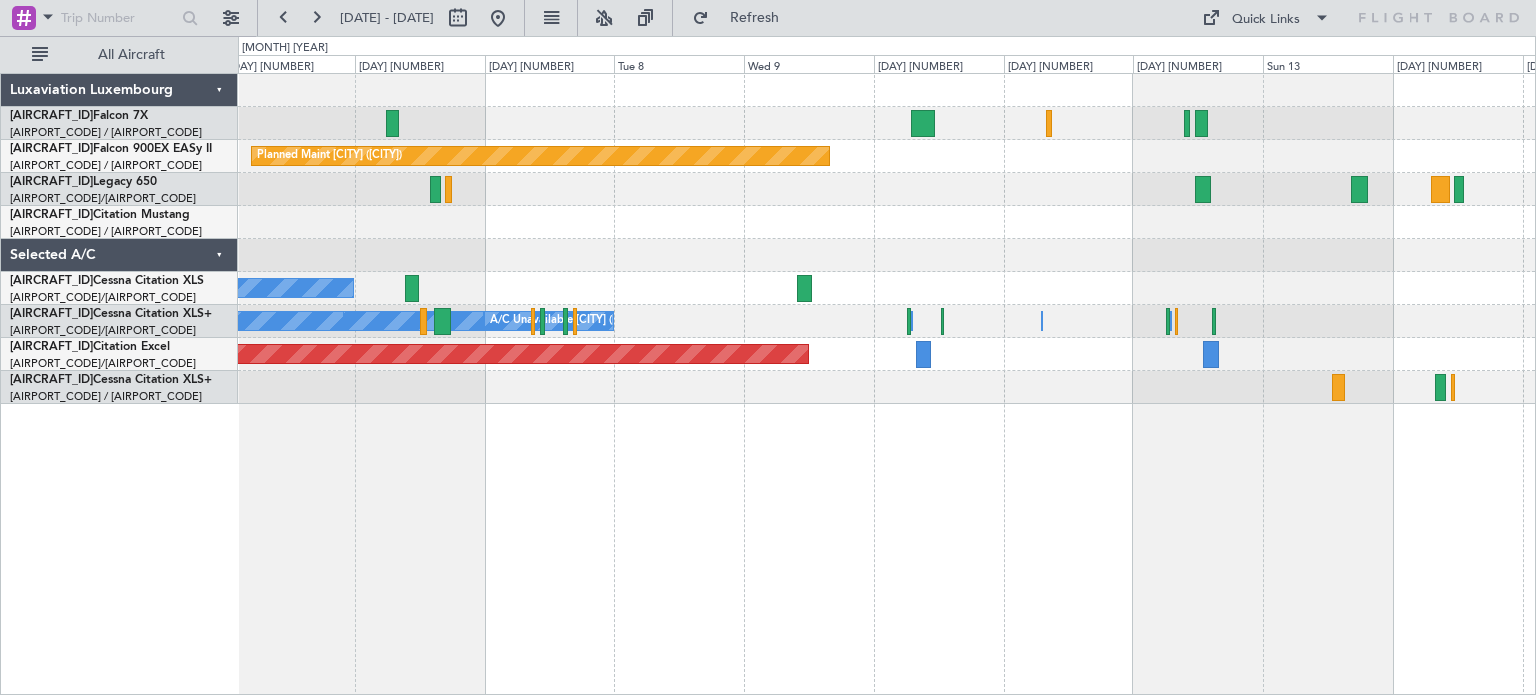 click on "Planned Maint [CITY] ([AIRPORT])
Planned Maint [CITY] ([AIRPORT])
A/C Unavailable [CITY] ([AIRPORT])
Planned Maint [CITY]
A/C Unavailable
Owner
A/C Unavailable
A/C Unavailable [CITY] ([AIRPORT])
Owner [CITY] ([AIRPORT])
A/C Unavailable
A/C Unavailable
AOG Maint [CITY] ([AIRPORT])
Planned Maint [CITY] ([AIRPORT])" at bounding box center [887, 384] 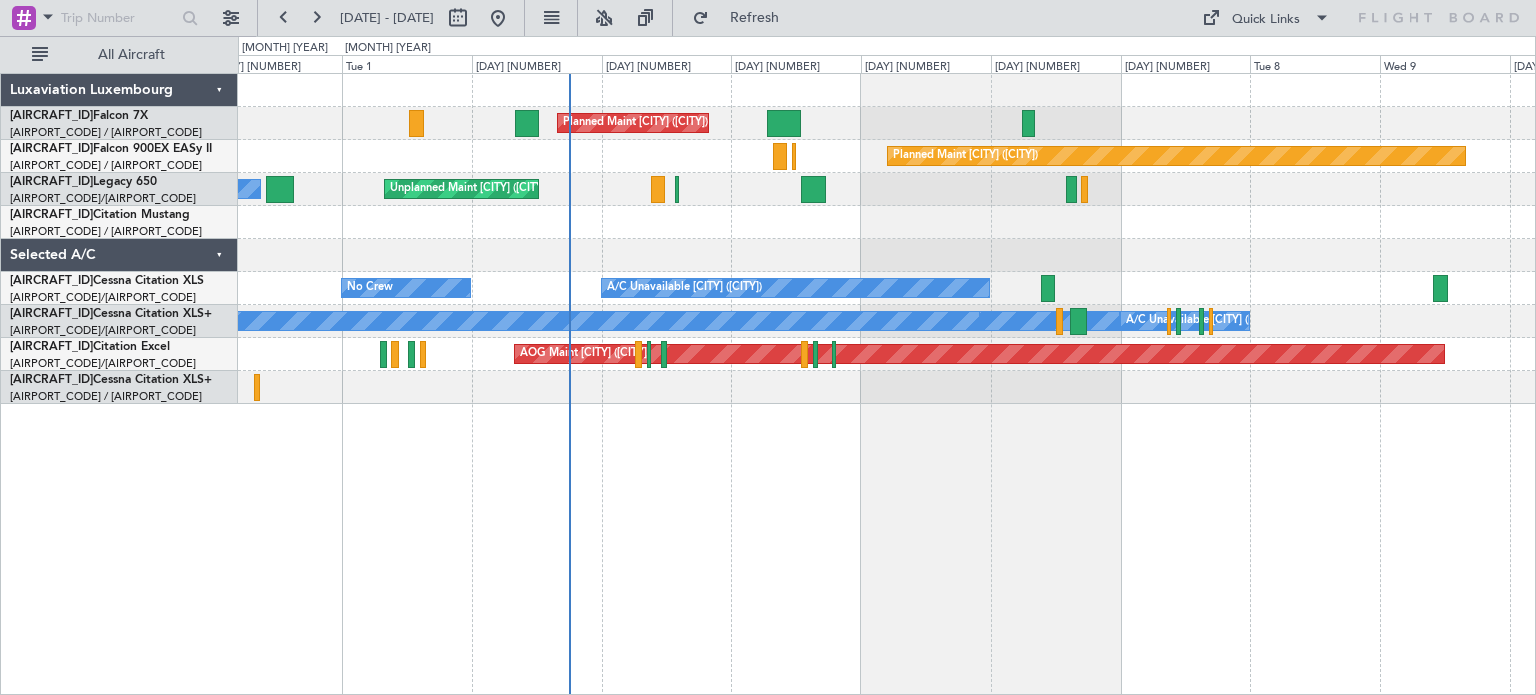 click on "Planned Maint [CITY] ([AIRPORT])
Planned Maint [CITY] ([AIRPORT])
Unplanned Maint [CITY] ([AIRPORT])
No Crew [CITY] ([AIRPORT])
A/C Unavailable [CITY] ([AIRPORT])
No Crew
Owner [CITY] ([AIRPORT])
A/C Unavailable
A/C Unavailable [CITY] ([AIRPORT])
Owner
Owner
A/C Unavailable
AOG Maint [CITY] ([AIRPORT])" at bounding box center (887, 384) 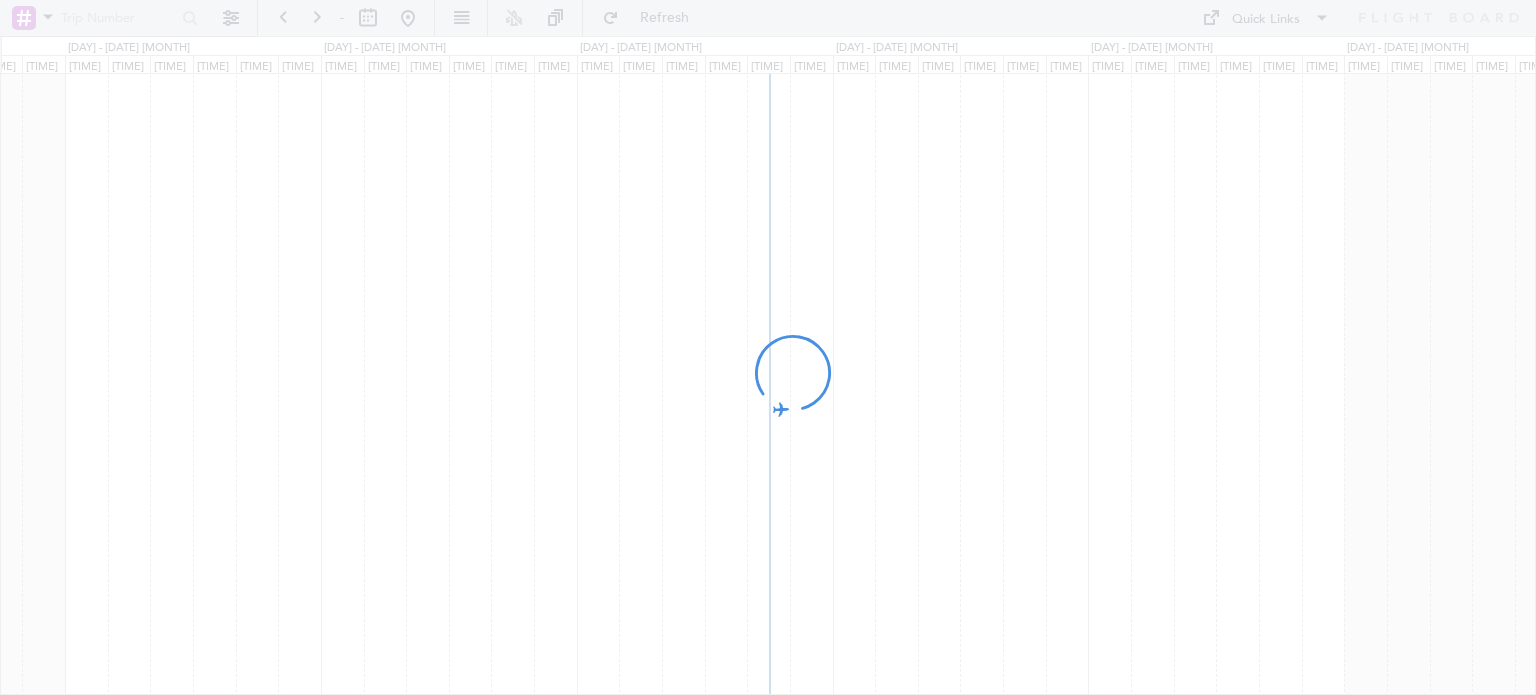 scroll, scrollTop: 0, scrollLeft: 0, axis: both 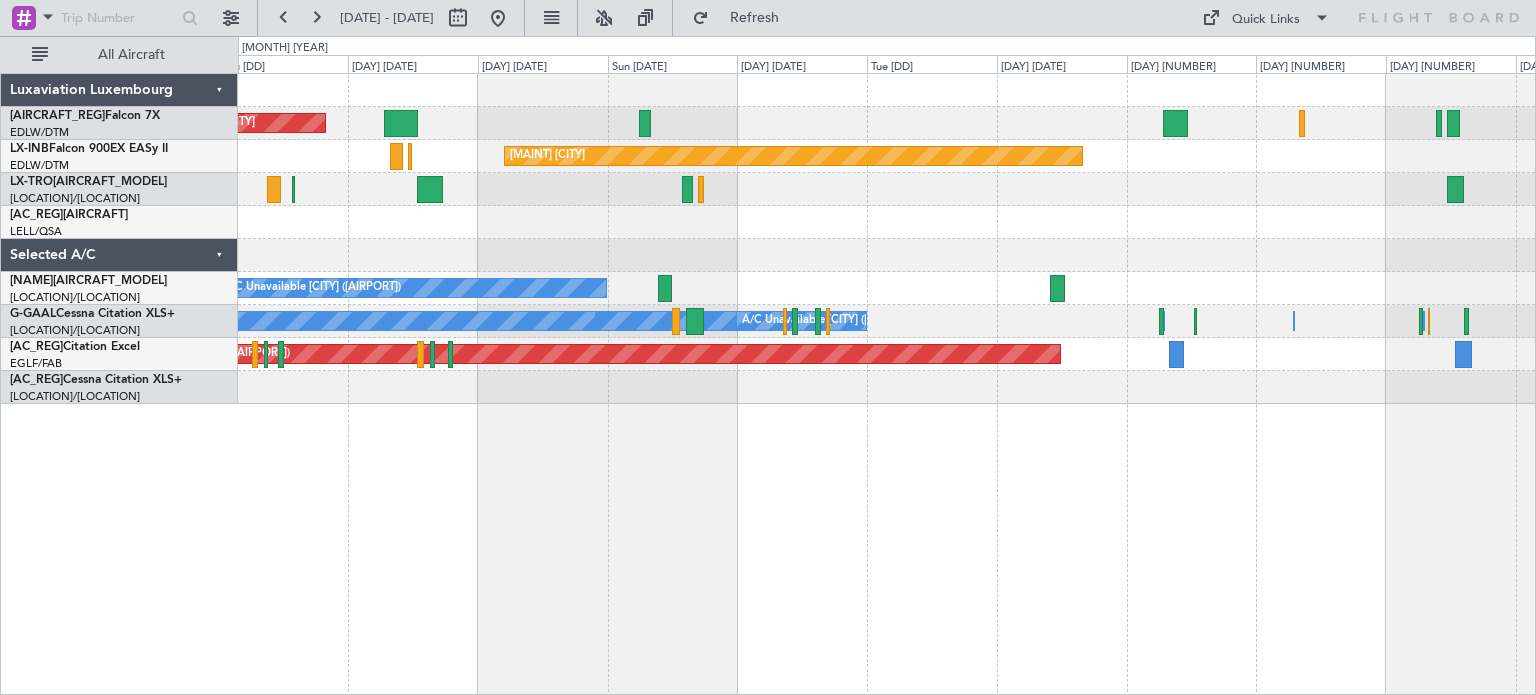 click on "Planned Maint [CITY] ([AIRPORT])
Planned Maint [CITY] ([AIRPORT])
Unplanned Maint [CITY] ([AIRPORT])
A/CUnavailable [CITY] ([AIRPORT])
No Crew
Owner [CITY] ([AIRPORT])
A/CUnavailable
A/CUnavailable [CITY] ([AIRPORT])
A/CUnavailable
Owner
A/CUnavailable
AOG Maint [CITY] ([AIRPORT])" at bounding box center [887, 384] 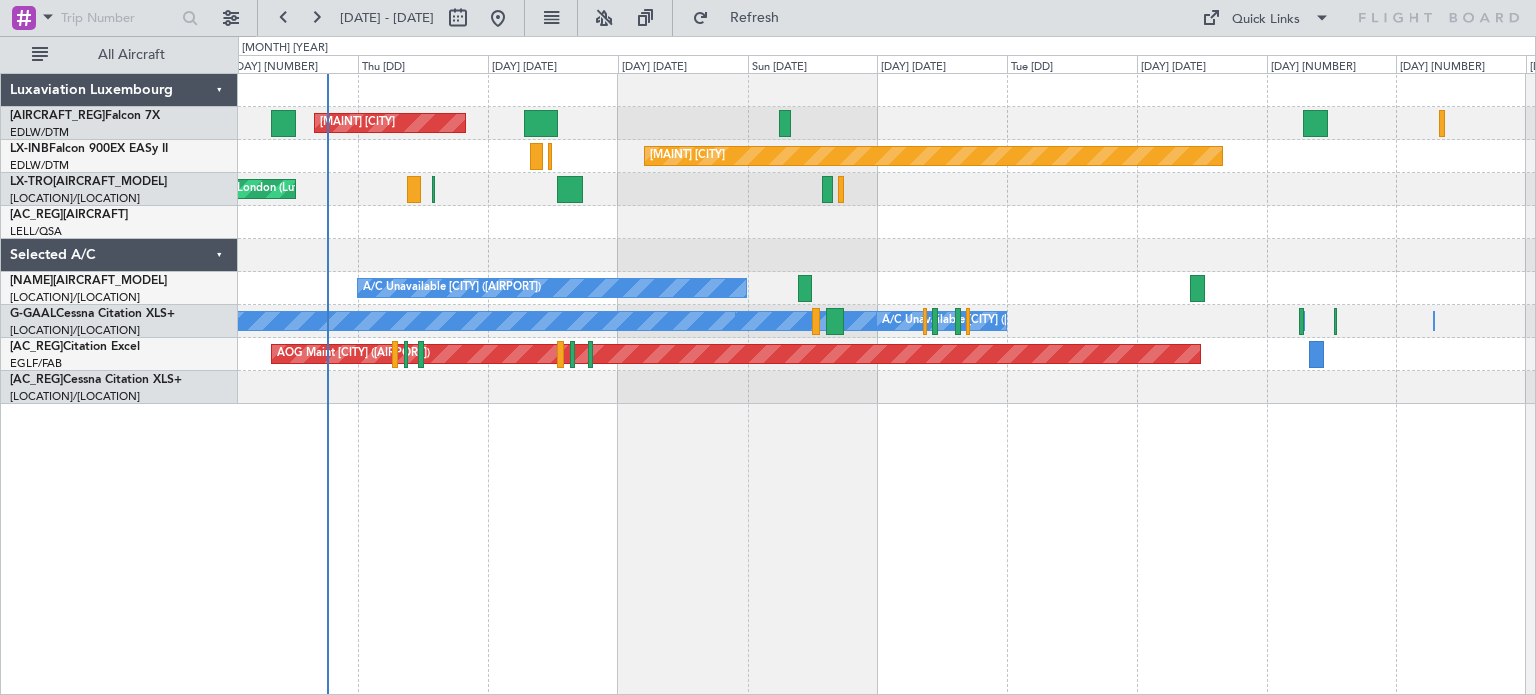 click on "[MAINT] [CITY]
[MAINT] [CITY]
[MAINT] [CITY]
[MAINT] [CITY] ([CITY])
[STATUS] [CITY]
[MAINT]
[NAME] [CITY]
[STATUS]
[STATUS] [CITY]
[STATUS]
[NAME]
[STATUS]
[MAINT] [CITY]" at bounding box center (887, 384) 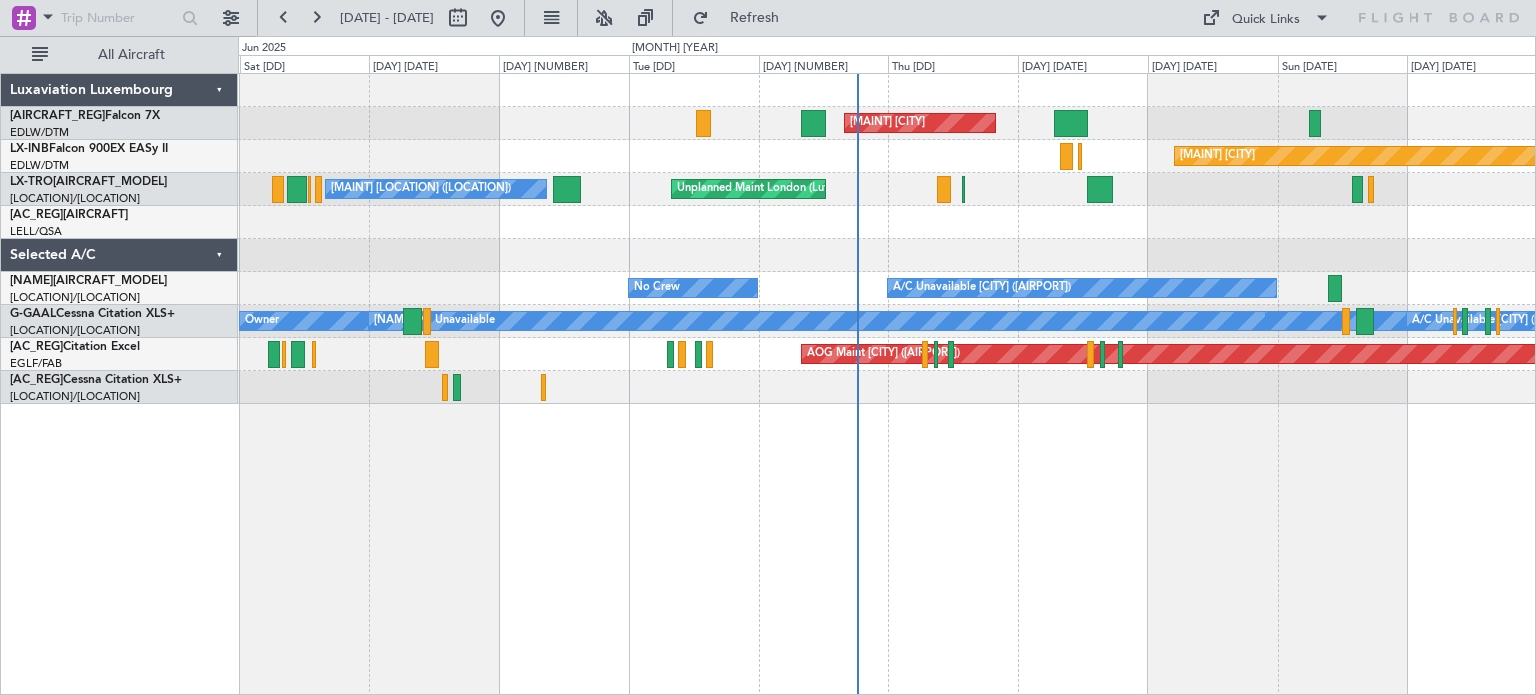 click on "Planned Maint [CITY] ([AIRPORT])
Planned Maint [CITY] ([AIRPORT])
Unplanned Maint [CITY] ([AIRPORT])
No Crew [CITY] ([AIRPORT])
A/CUnavailable [CITY] ([AIRPORT])
No Crew
Owner [CITY] ([AIRPORT])
A/CUnavailable
A/CUnavailable [CITY] ([AIRPORT])
Owner
MEL [CITY] ([AIRPORT])
A/CUnavailable
AOG Maint [CITY] ([AIRPORT])" at bounding box center (887, 384) 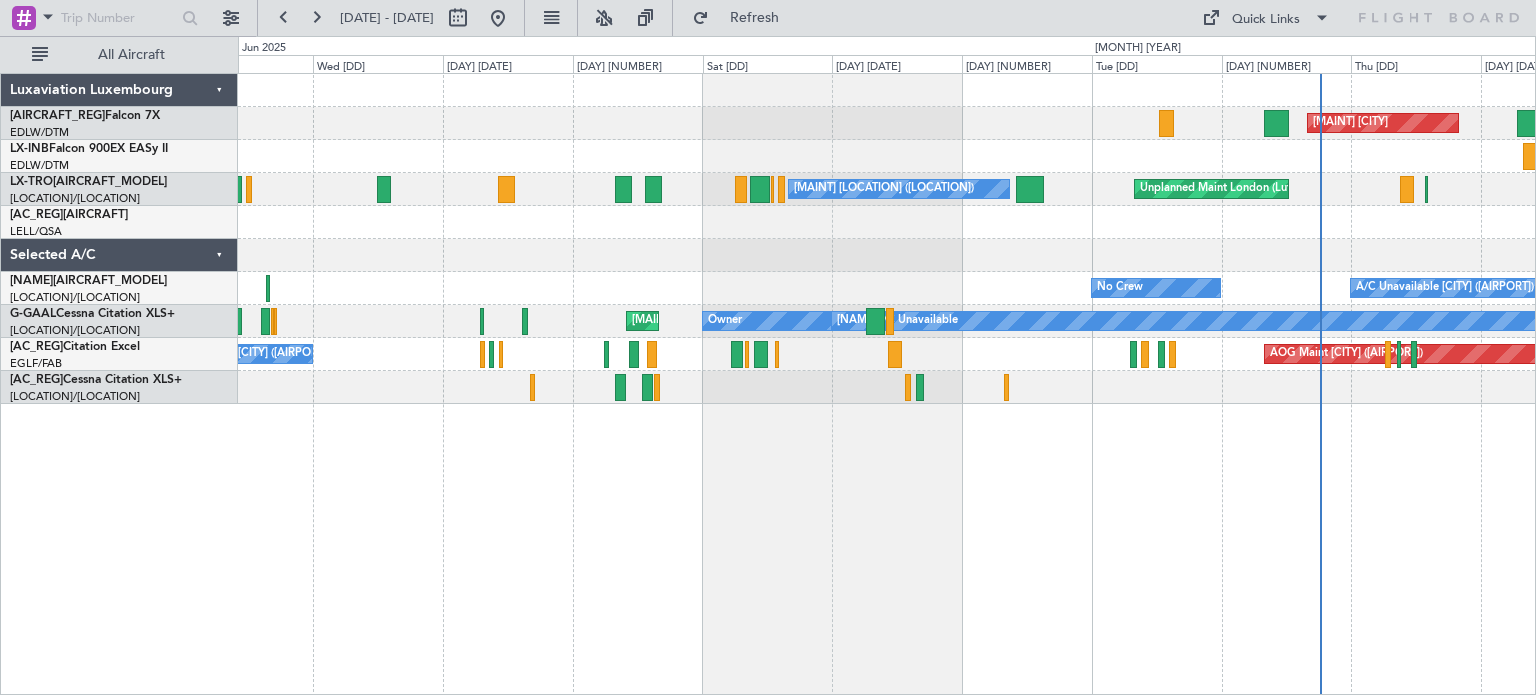 click on "Planned Maint [CITY] ([AIRPORT])
Planned Maint [CITY] ([AIRPORT])
Unplanned Maint [CITY] ([AIRPORT])
No Crew [CITY] ([AIRPORT])
A/CUnavailable [CITY] ([AIRPORT])
No Crew
Owner [CITY] ([AIRPORT])
A/CUnavailable
Owner
MEL [CITY] ([AIRPORT])
AOG Maint [CITY] ([AIRPORT])
No Crew [CITY] ([AIRPORT])
No Crew" at bounding box center [887, 384] 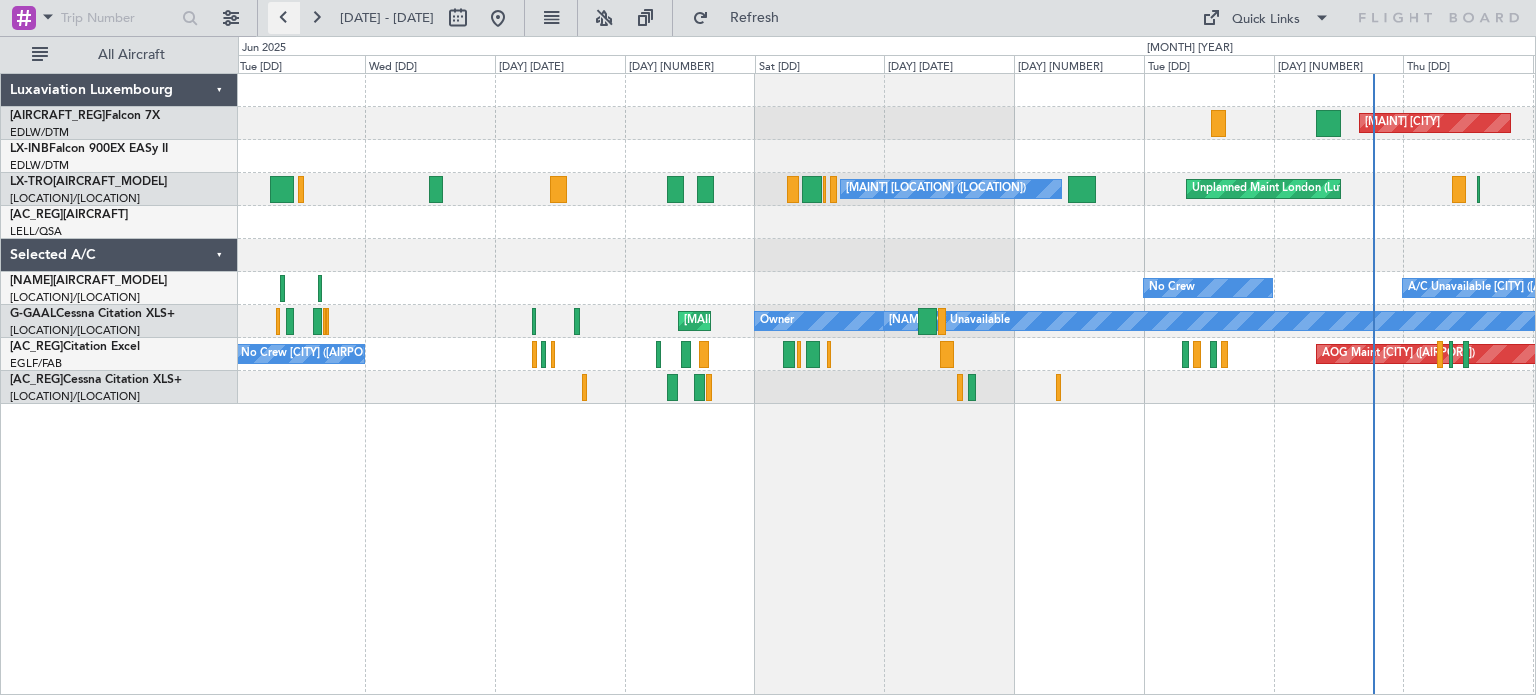 click at bounding box center (284, 18) 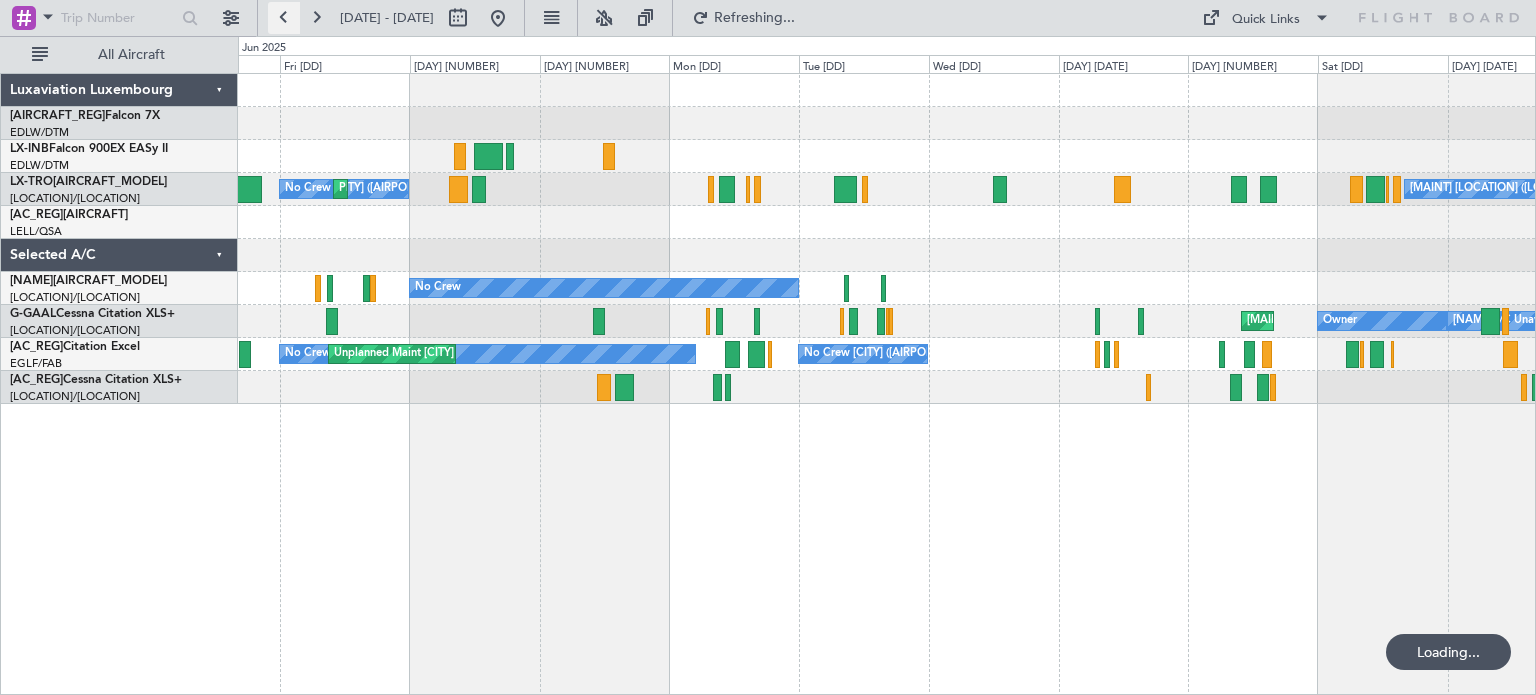 click at bounding box center [284, 18] 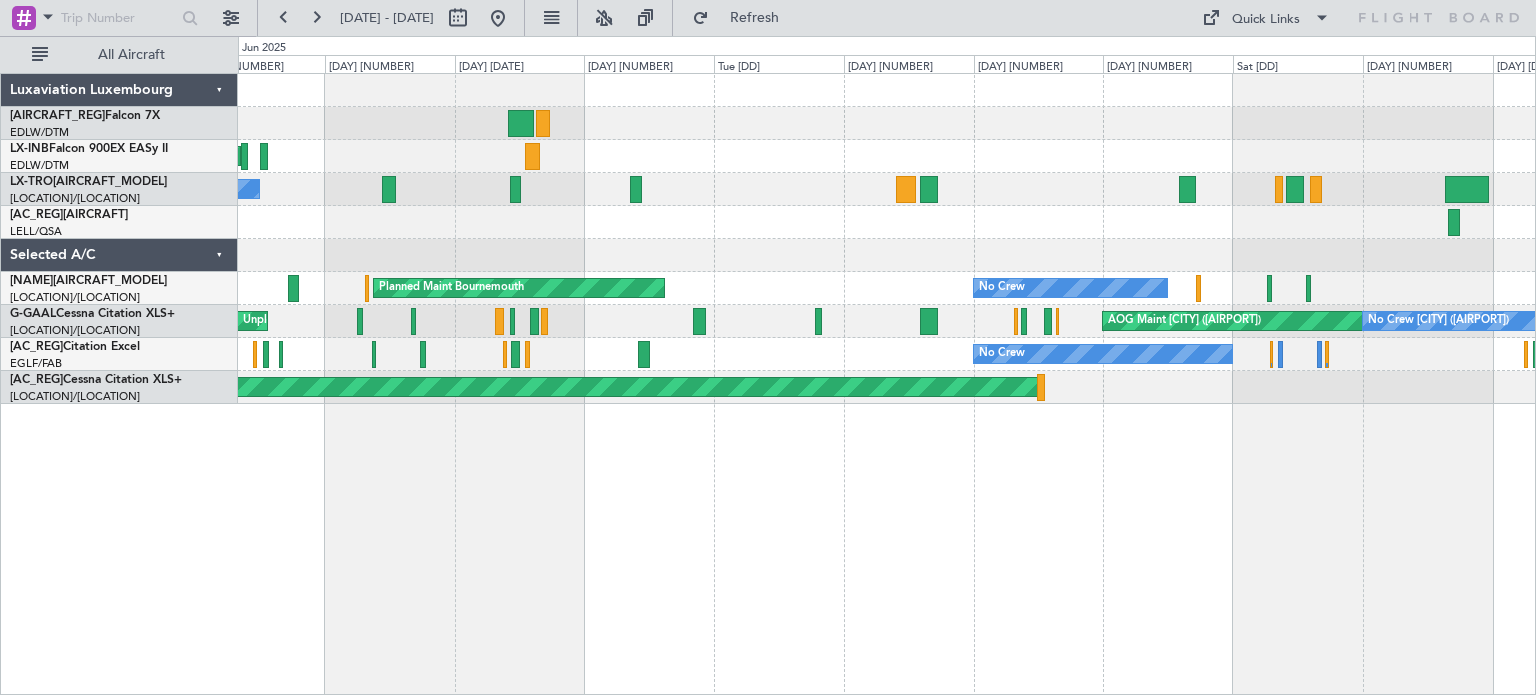 click on "Planned Maint London (Farnborough)
Planned Maint London (Farnborough)
No Crew
Planned Maint Prague (Vaclav Havel)
Planned Maint Bournemouth
No Crew
AOG Maint London (Luton)
AOG Maint London (Luton)
Unplanned Maint London (Luton)
No Crew London (Luton)
No Crew
Unplanned Maint London (Farnborough)
Unplanned Maint London (Luton)
No Crew
Planned Maint Dusseldorf" at bounding box center (887, 384) 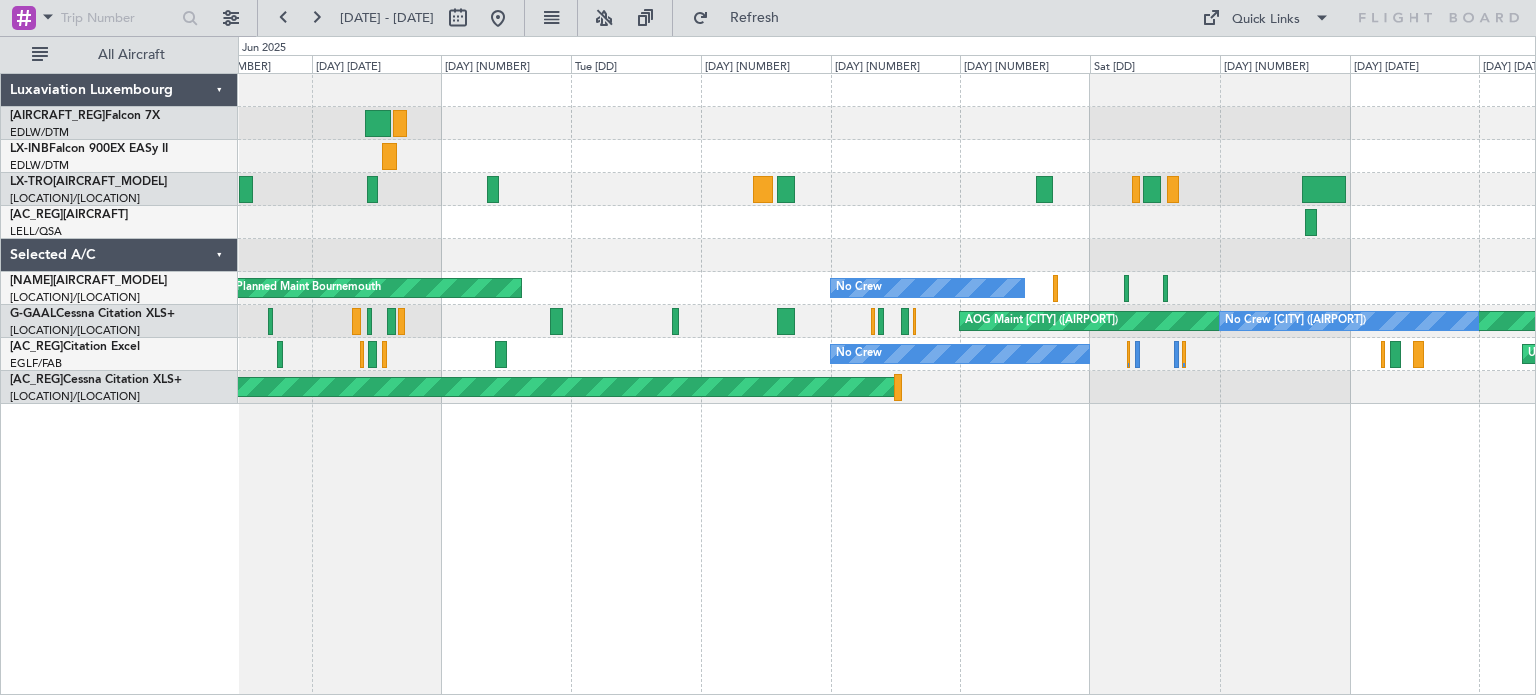 click on "Planned Maint London (Farnborough)
Planned Maint London (Farnborough)
No Crew
Planned Maint Bournemouth
No Crew
AOG Maint London (Luton)
No Crew London (Luton)
Unplanned Maint London (Luton)
No Crew
Unplanned Maint London (Farnborough)
No Crew
Planned Maint Dusseldorf" at bounding box center [887, 384] 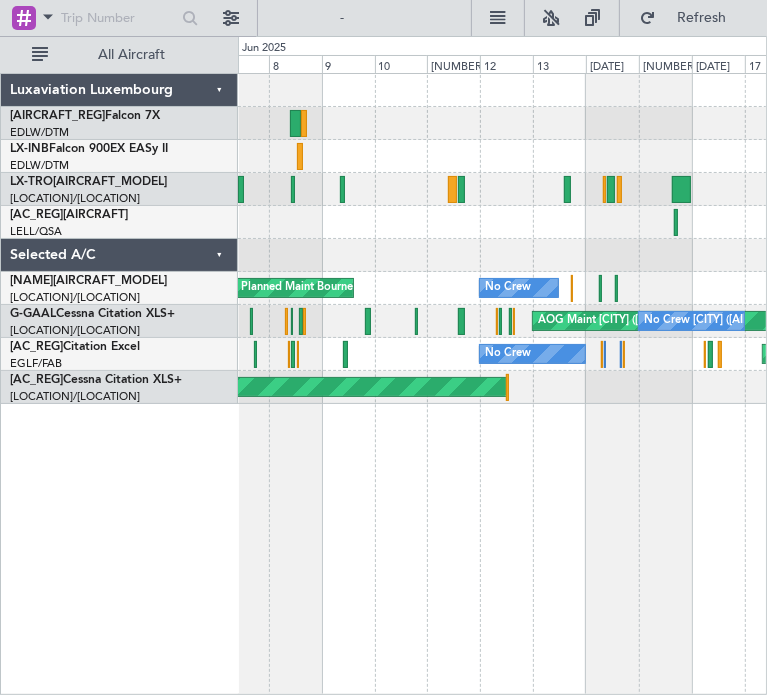 click on "Planned Maint London (Farnborough)
Planned Maint London (Farnborough)
No Crew
Planned Maint Bournemouth
No Crew
AOG Maint London (Luton)
No Crew London (Luton)
Unplanned Maint London (Luton)
No Crew
Unplanned Maint London (Farnborough)
No Crew
Planned Maint Dusseldorf" at bounding box center [503, 384] 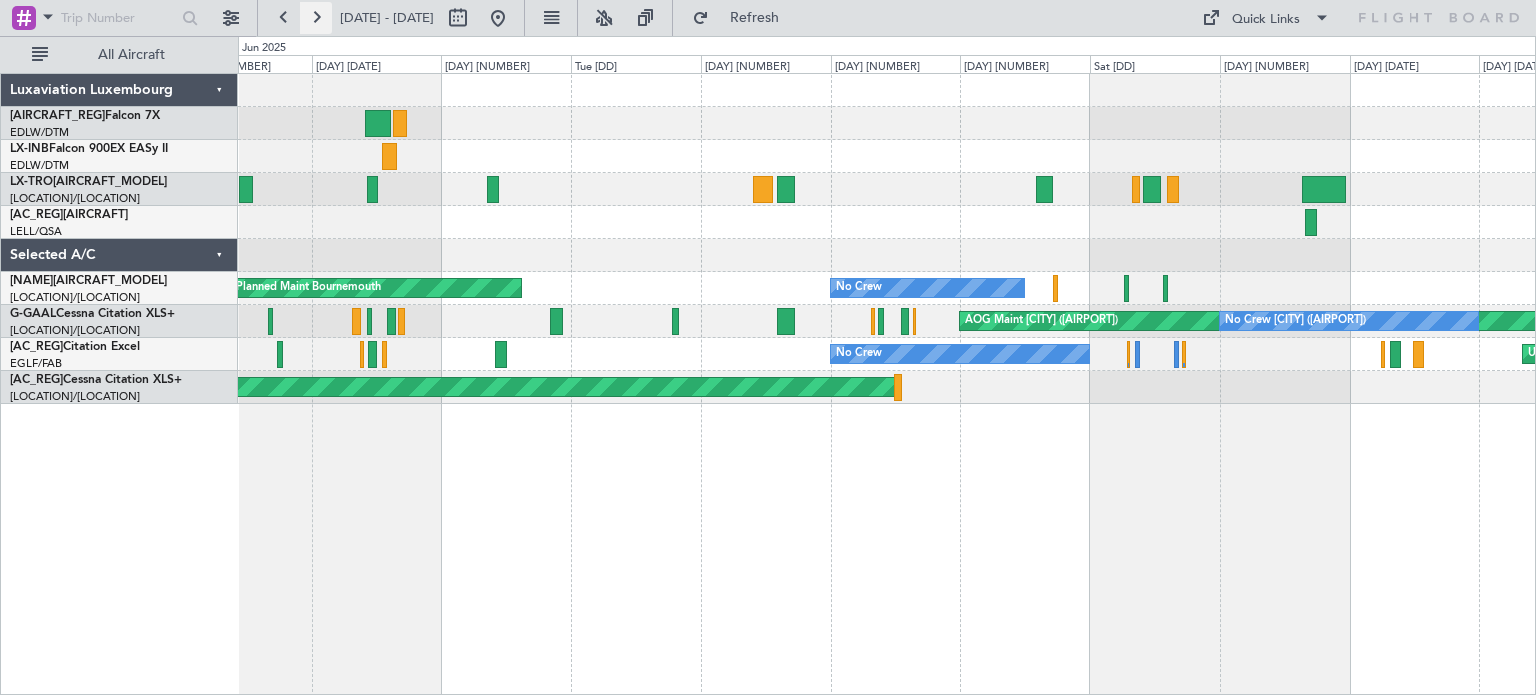 click at bounding box center [316, 18] 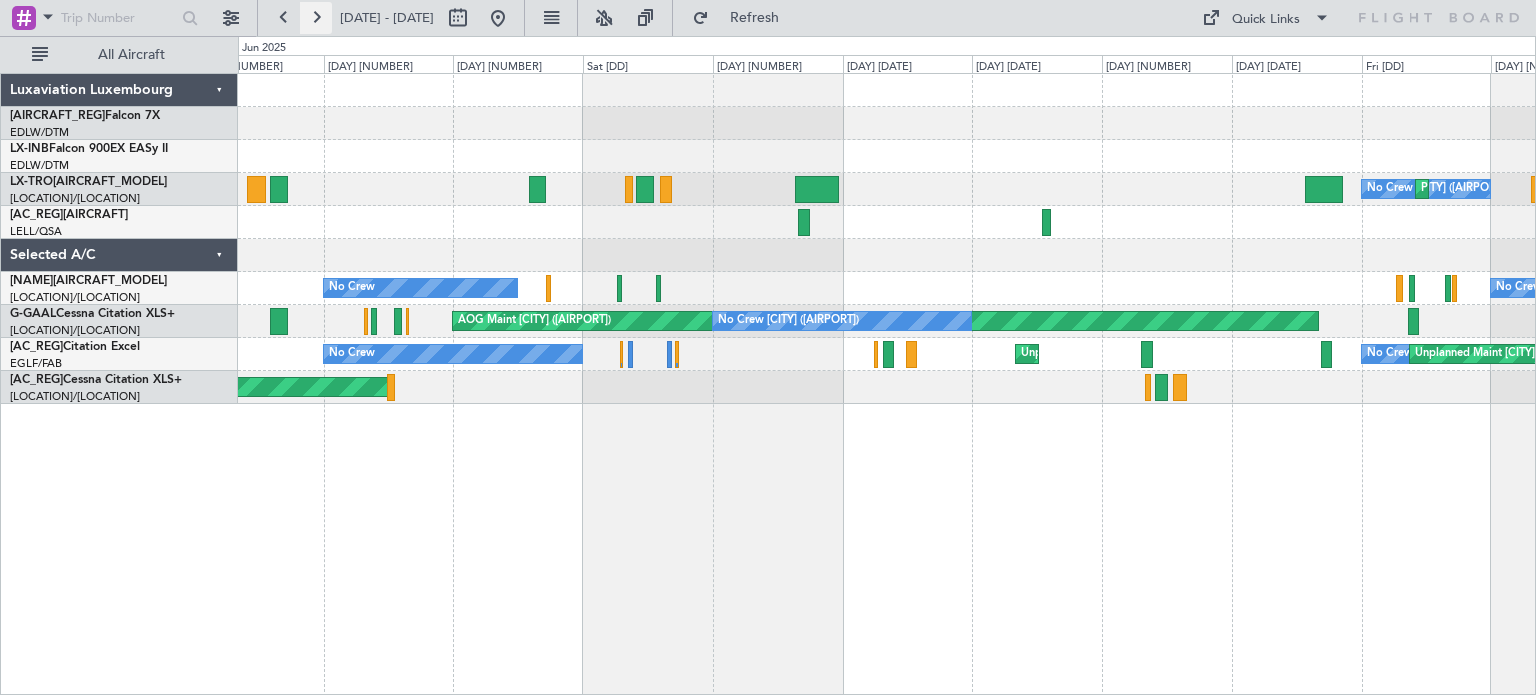 click at bounding box center (316, 18) 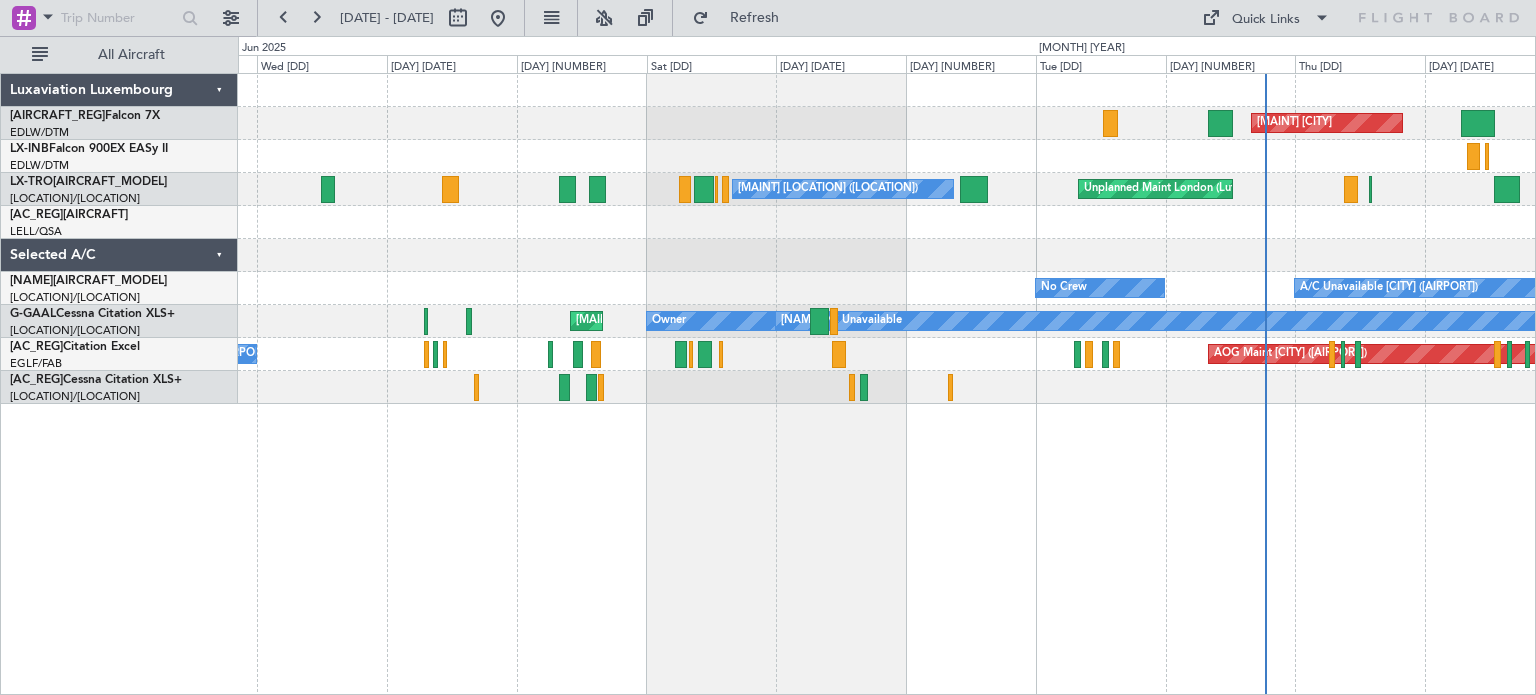 click on "A/C Unavailable London (Luton)
No Crew
No Crew" at bounding box center [886, 288] 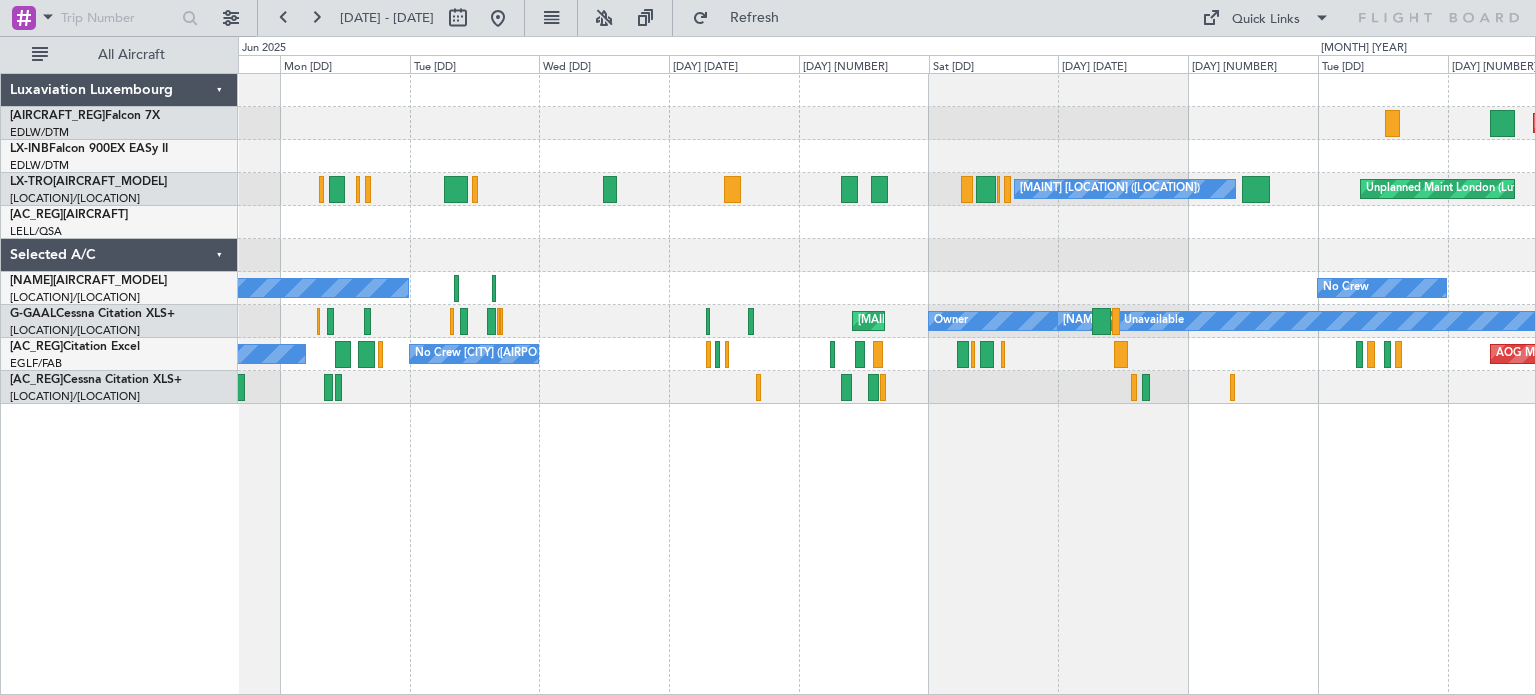 click on "AOG Maint London (Farnborough)
No Crew London (Farnborough)
No Crew
Unplanned Maint London (Farnborough)" at bounding box center [886, 354] 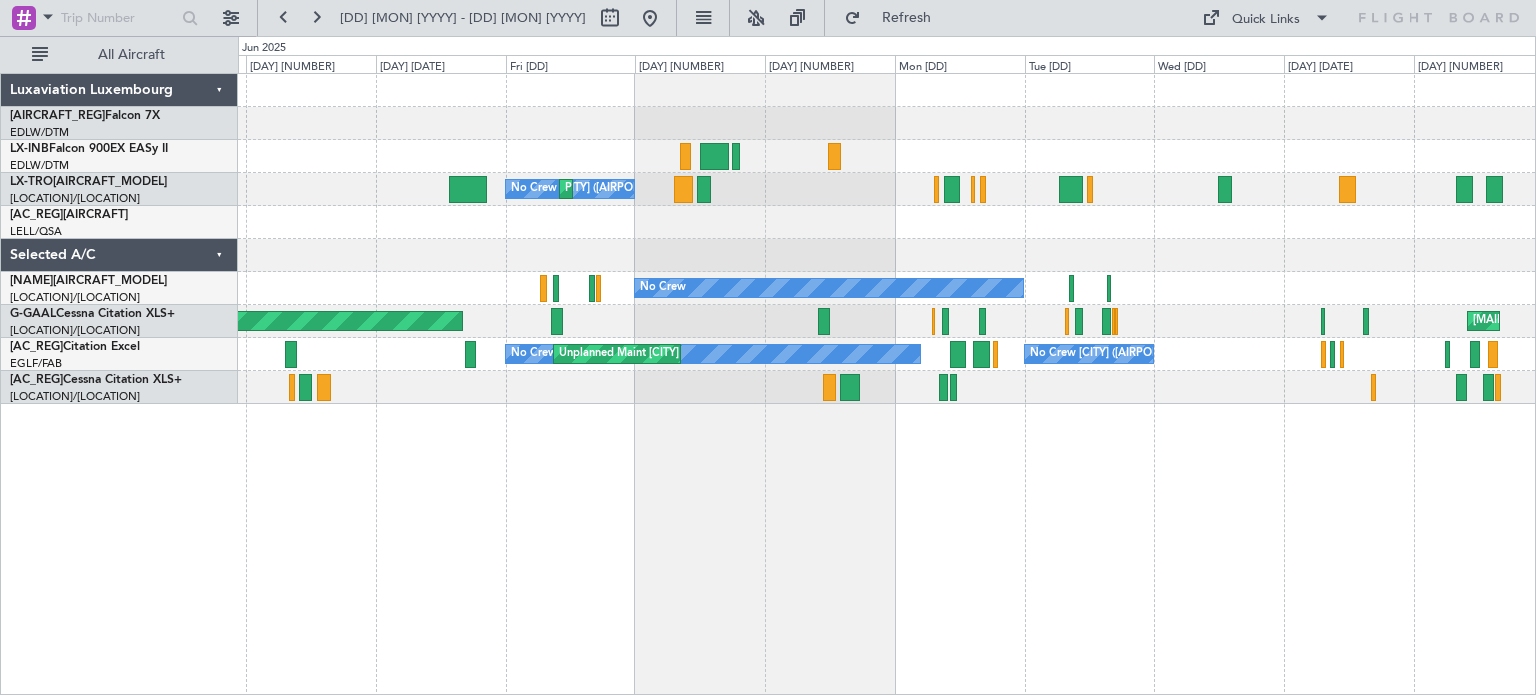 click on "No Crew London (Luton)
Planned Maint London (Luton)
No Crew Larnaca (Larnaca Intl)
No Crew
MEL London (Luton)
AOG Maint London (Luton)
Owner London (Luton)
Owner
A/C Unavailable
No Crew London (Luton)
No Crew London (Farnborough)
No Crew
Unplanned Maint London (Farnborough)
Unplanned Maint London (Farnborough)" at bounding box center (887, 384) 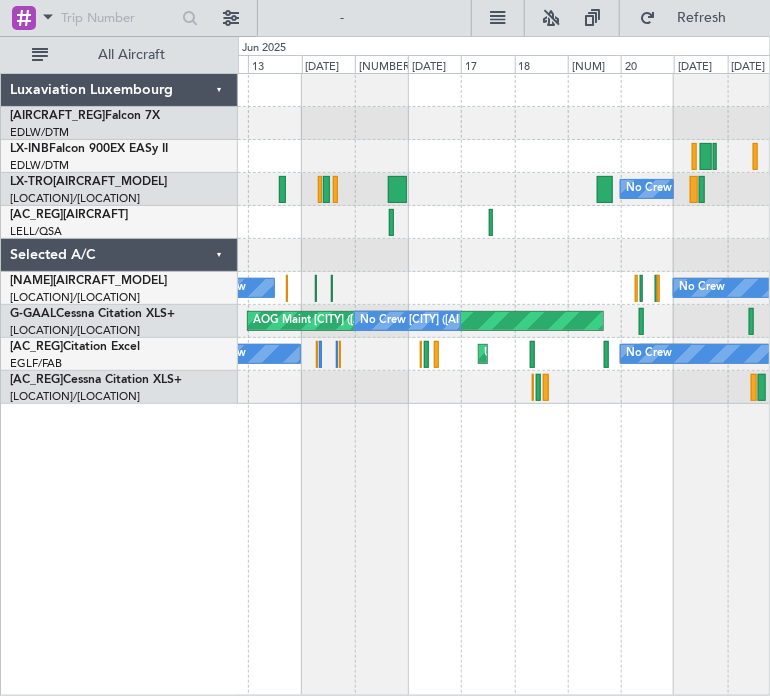 click on "Planned Maint [CITY] ([AIRPORT])
No Crew [CITY] ([AIRPORT])
No Crew
AOG Maint [CITY] ([AIRPORT])
No Crew [CITY] ([AIRPORT])
Unplanned Maint [CITY] ([AIRPORT])
No Crew
Unplanned Maint [CITY] ([AIRPORT])
No Crew
No Crew [CITY] ([AIRPORT])
Planned Maint [CITY]" at bounding box center [504, 384] 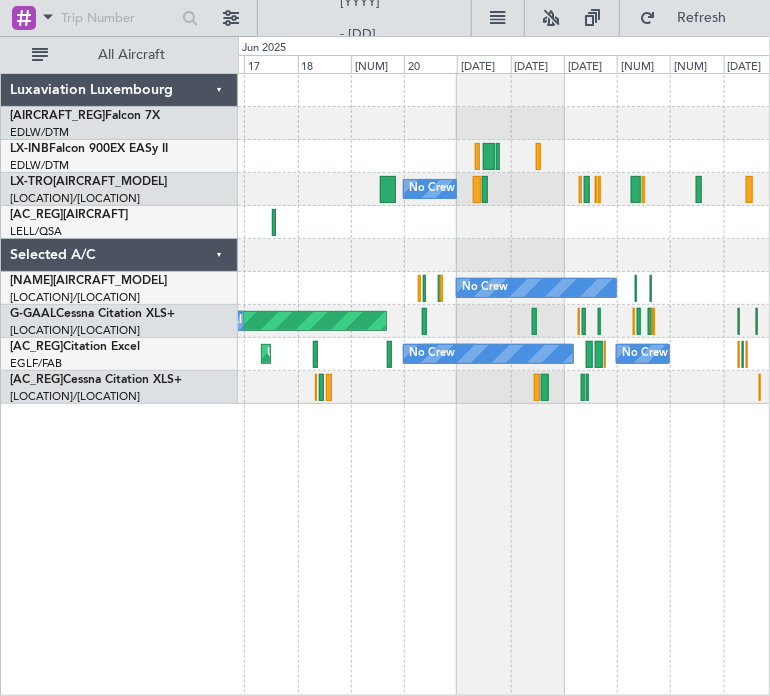 click on "Planned Maint London (Luton)
No Crew London (Luton)
No Crew Larnaca (Larnaca Intl)
No Crew
AOG Maint London (Luton)
No Crew London (Luton)
MEL London (Luton)
Owner
Owner London (Luton)
A/C Unavailable
No Crew London (Farnborough)
Unplanned Maint London (Farnborough)
No Crew
Unplanned Maint London (Farnborough)" at bounding box center (504, 384) 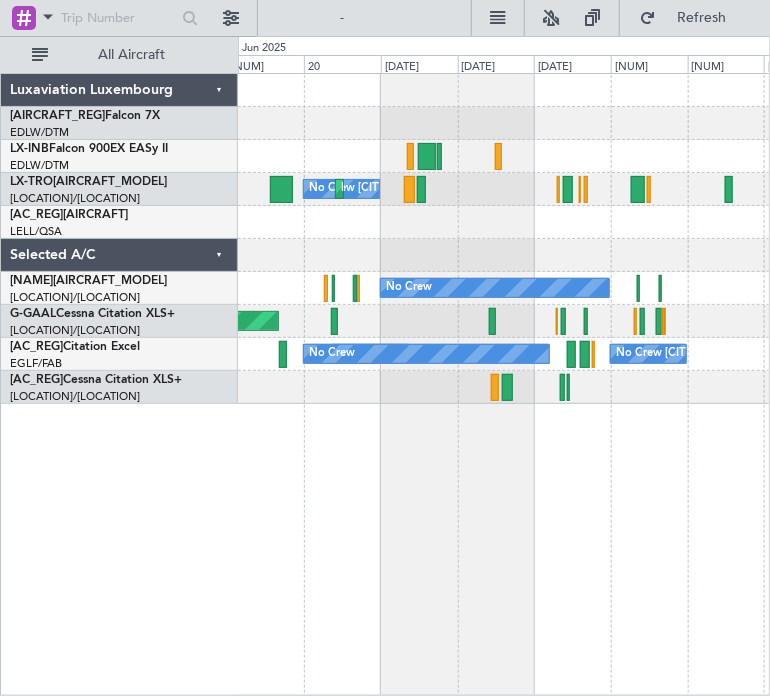 click on "AOG Maint London (Luton)
MEL London (Luton)" at bounding box center [504, 321] 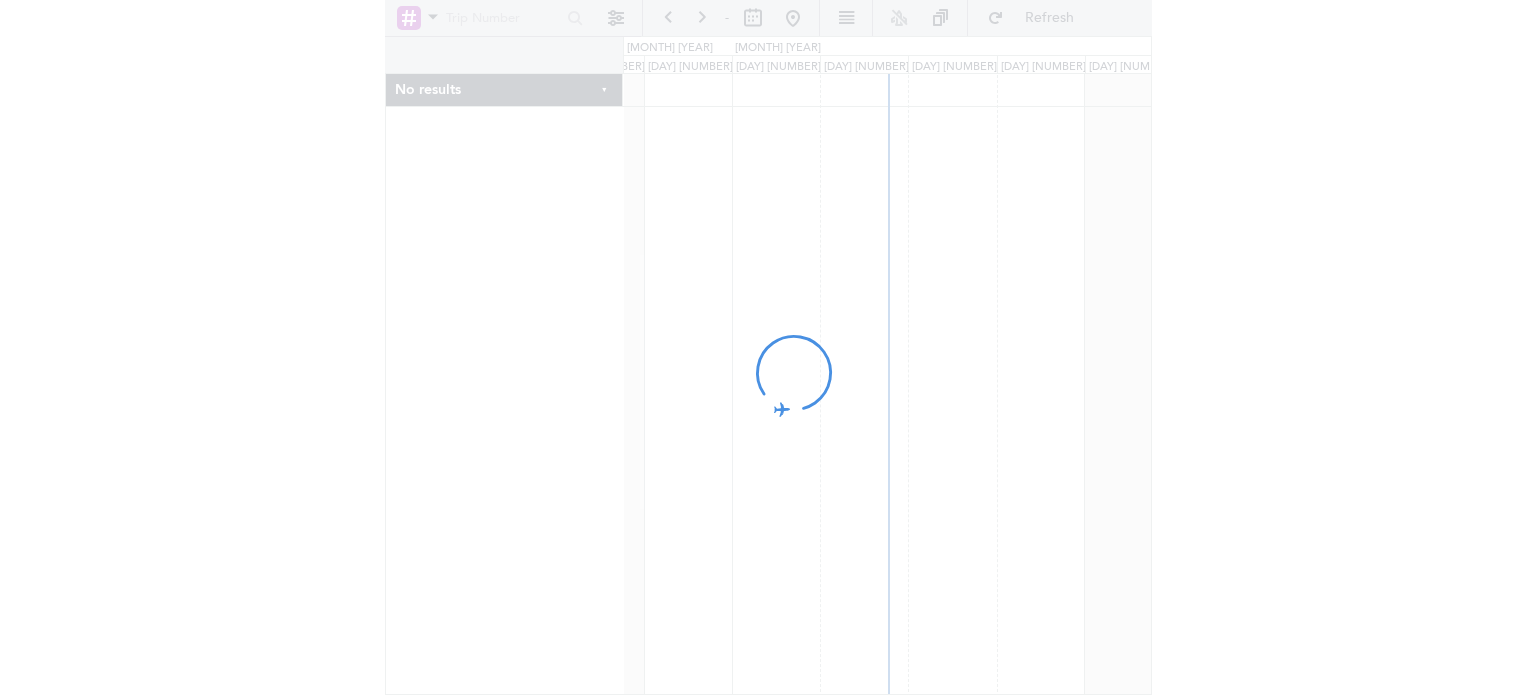 scroll, scrollTop: 0, scrollLeft: 0, axis: both 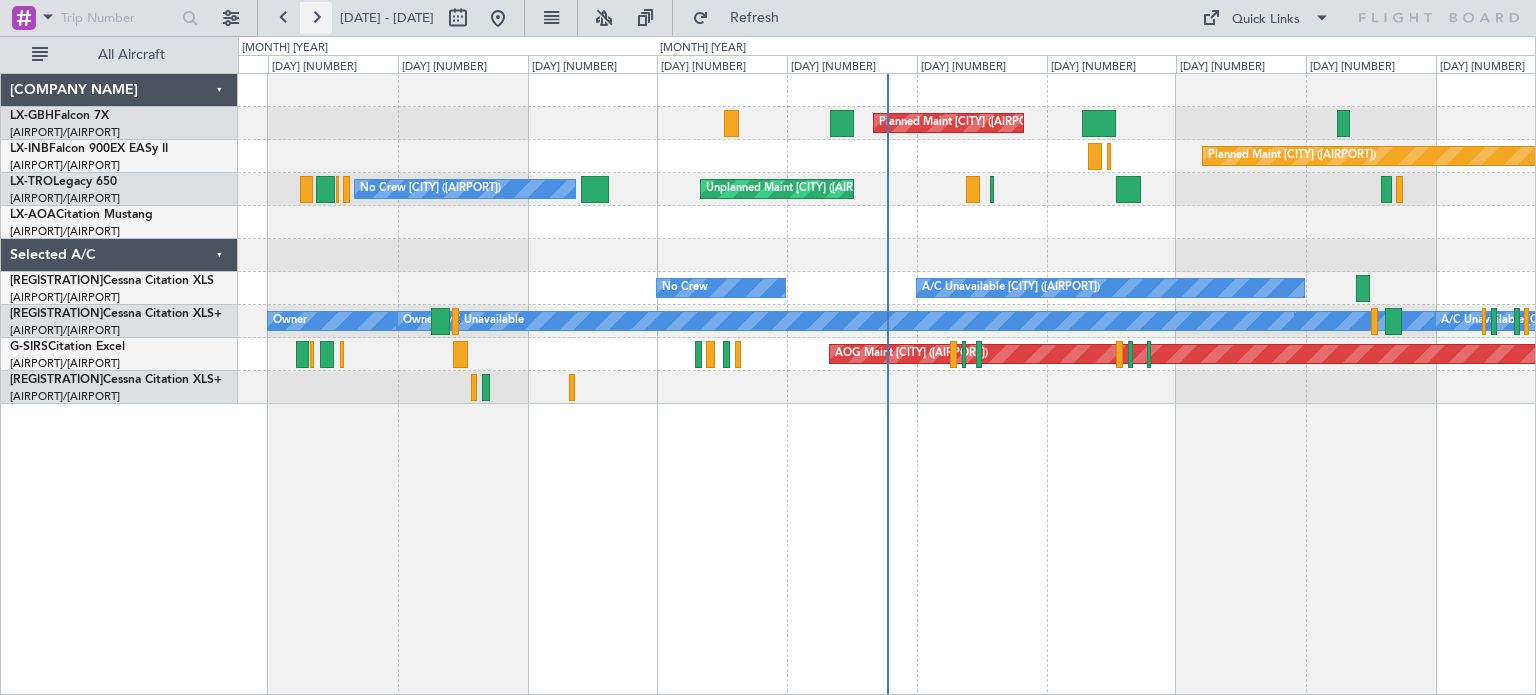 click at bounding box center [316, 18] 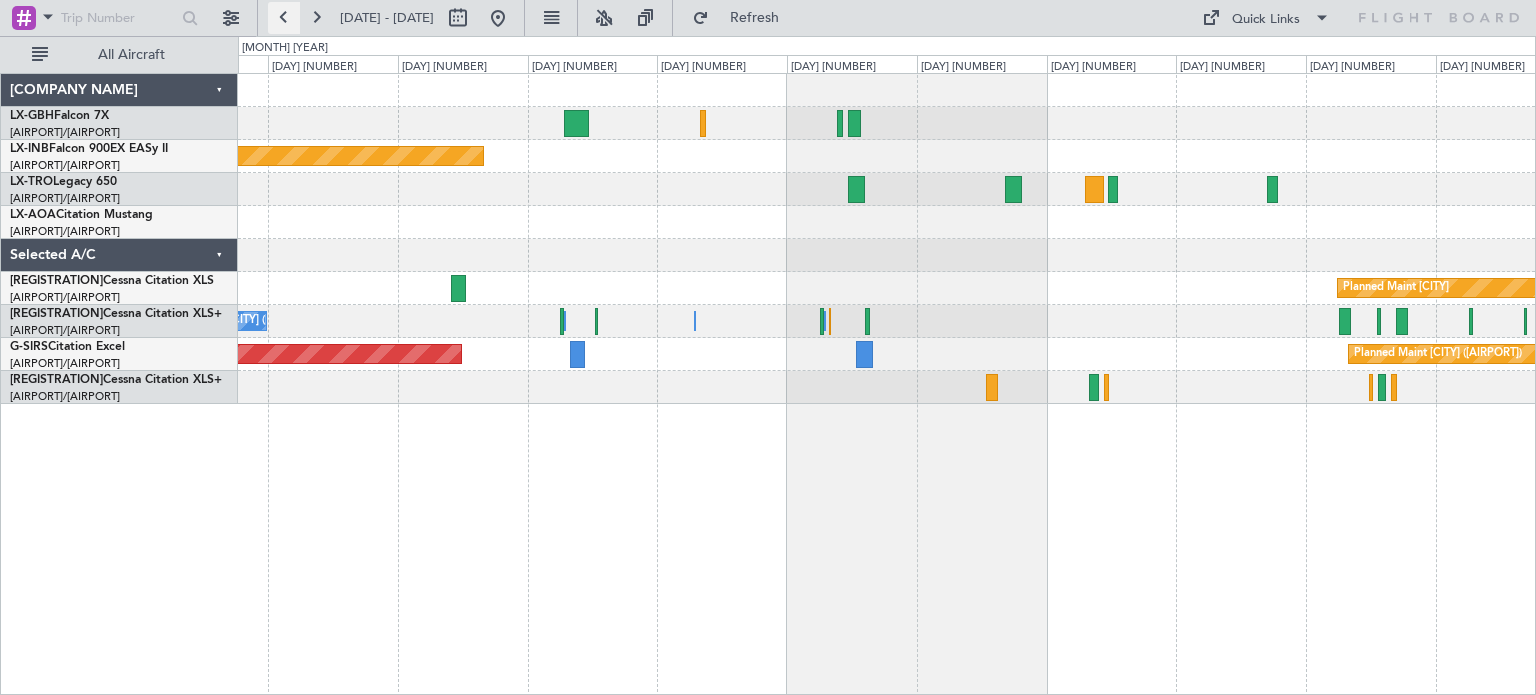 click at bounding box center (284, 18) 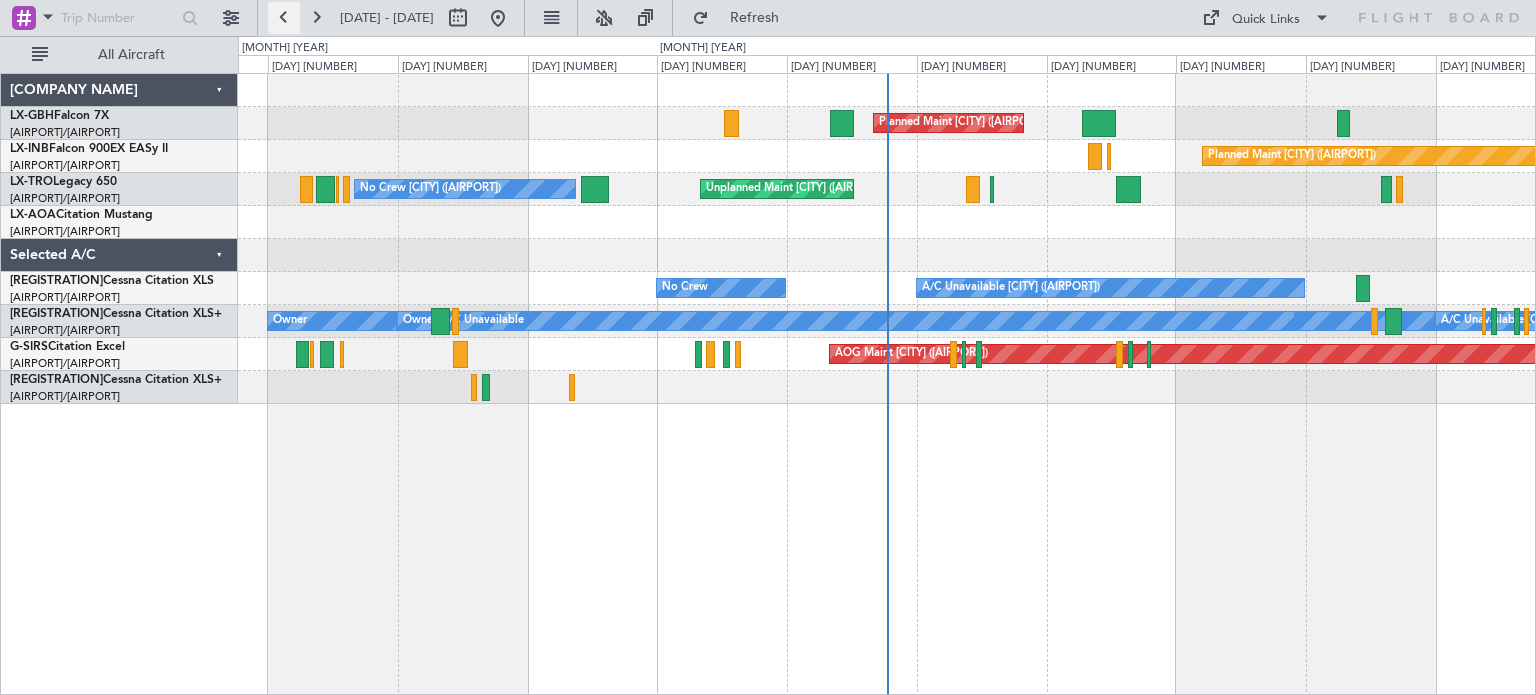 click at bounding box center (284, 18) 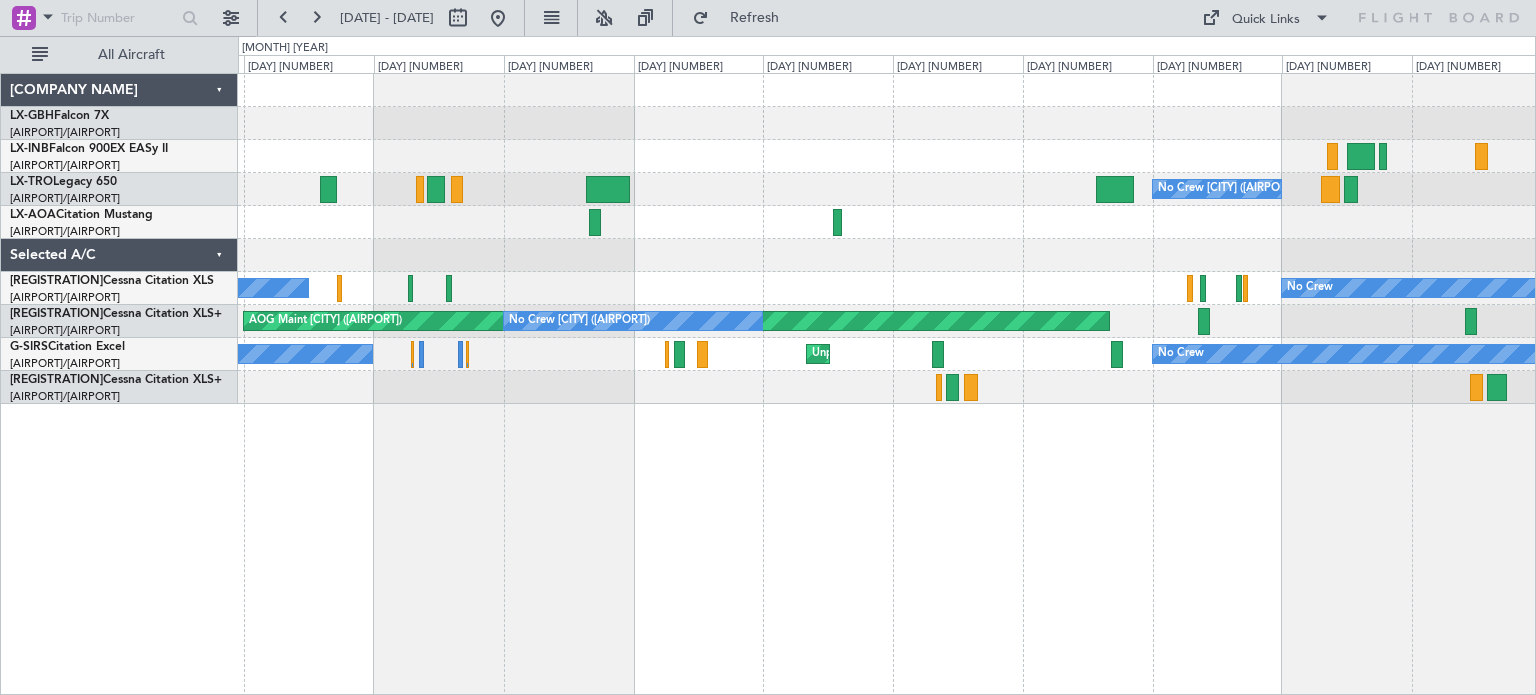 click on "Planned Maint [CITY] ([AIRPORT])
No Crew [CITY] ([AIRPORT])
No Crew
AOG Maint [CITY] ([AIRPORT])
No Crew [CITY] ([AIRPORT])
Unplanned Maint [CITY] ([AIRPORT])
No Crew
Unplanned Maint [CITY] ([AIRPORT])
No Crew
No Crew [CITY] ([AIRPORT])
Planned Maint [CITY]" at bounding box center [887, 384] 